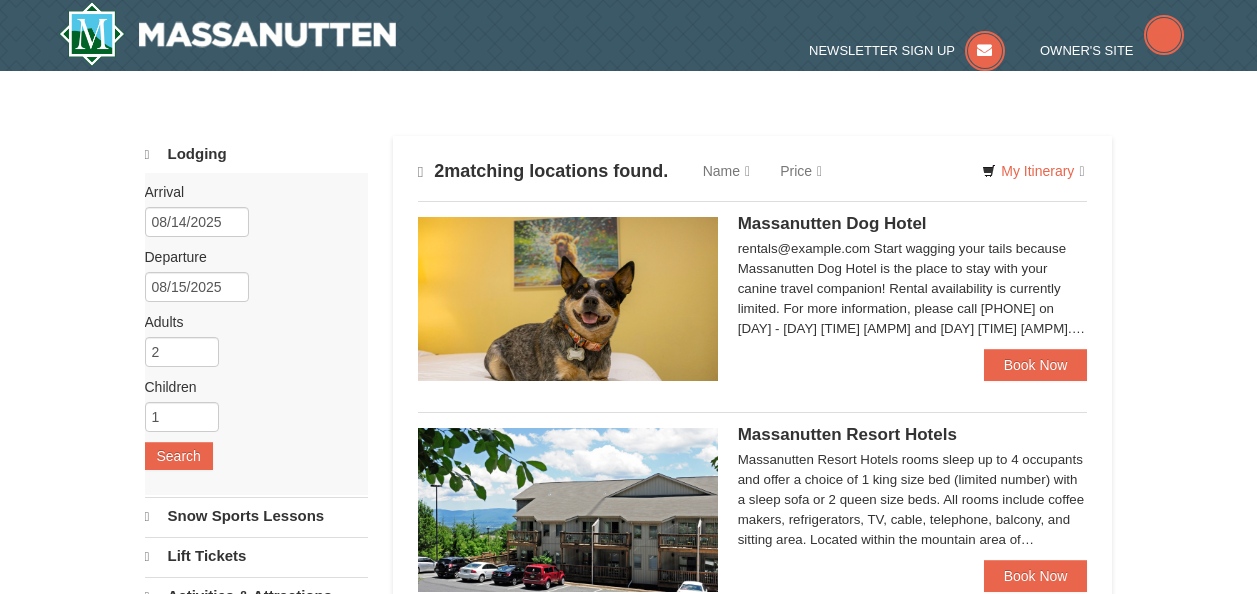scroll, scrollTop: 0, scrollLeft: 0, axis: both 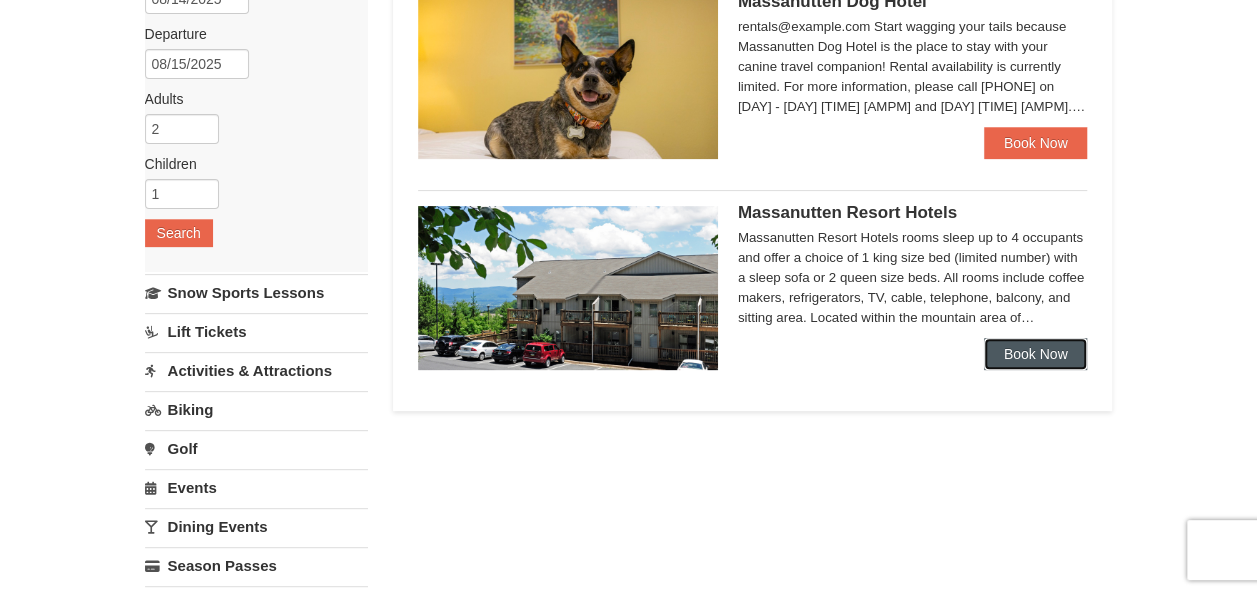 click on "Book Now" at bounding box center [1036, 354] 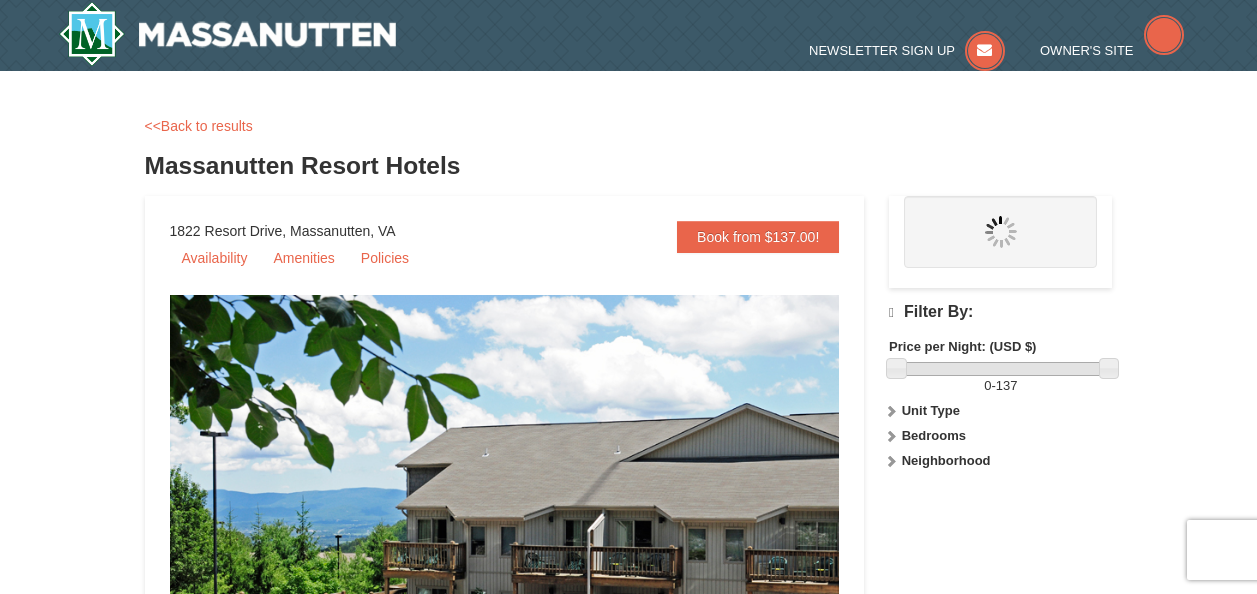 scroll, scrollTop: 0, scrollLeft: 0, axis: both 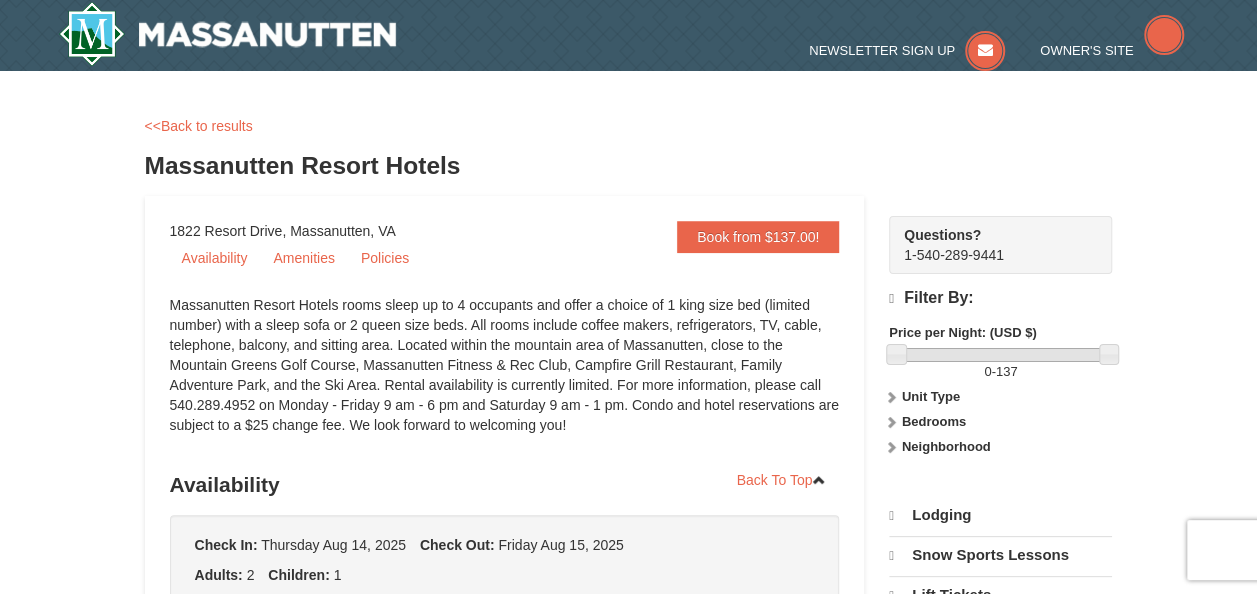 select on "8" 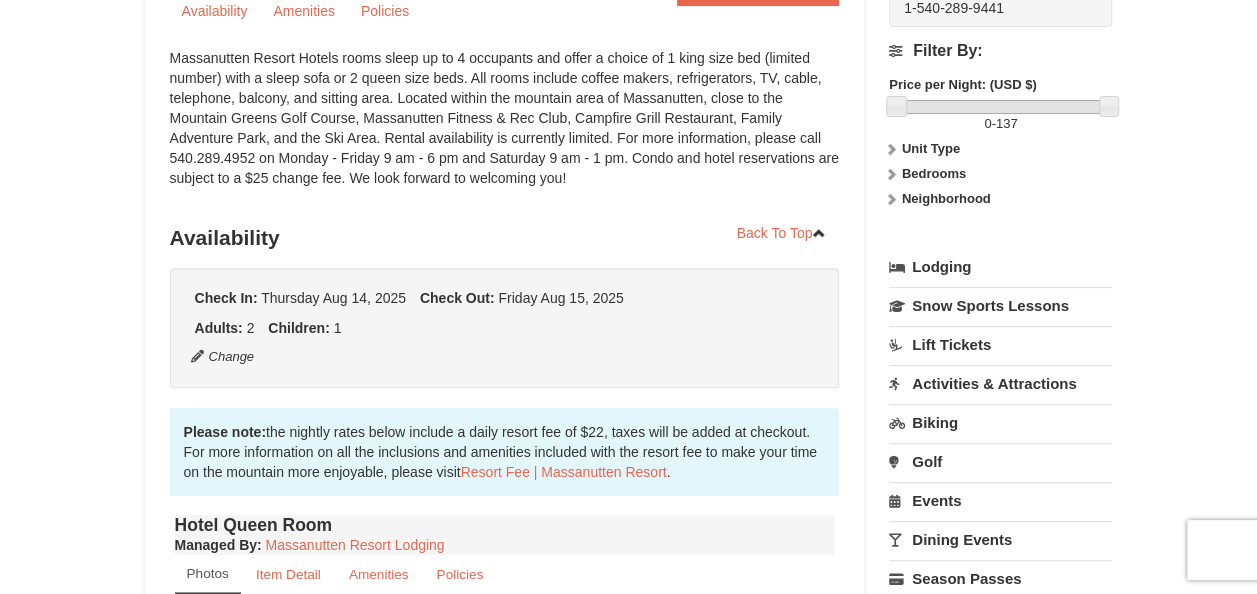 scroll, scrollTop: 258, scrollLeft: 0, axis: vertical 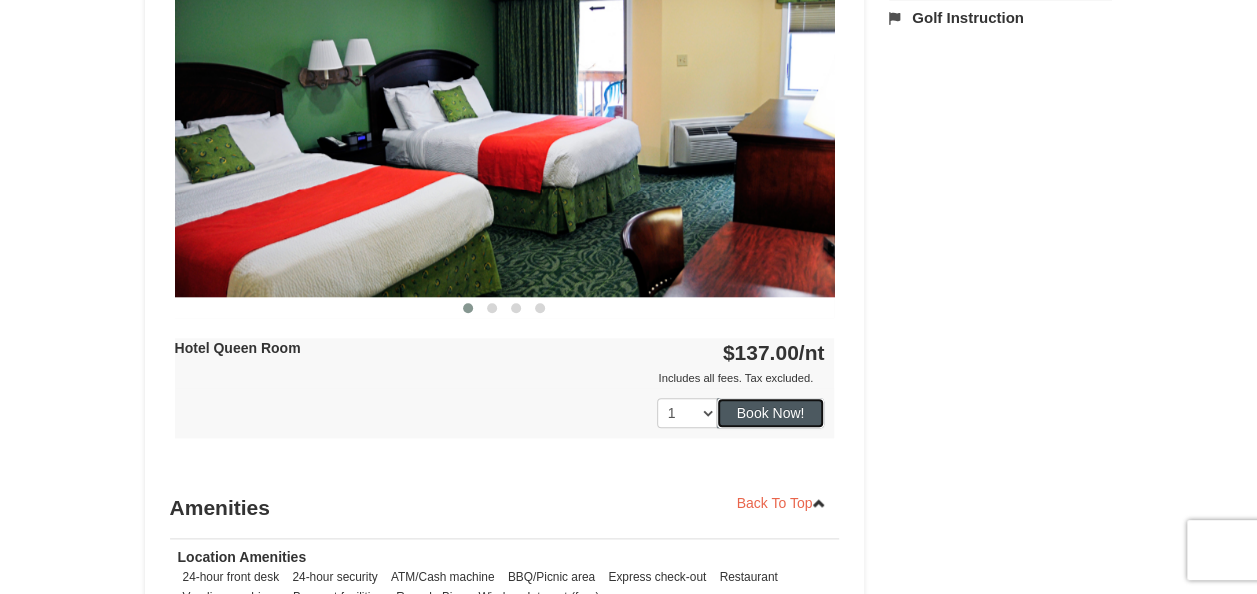 click on "Book Now!" at bounding box center (771, 413) 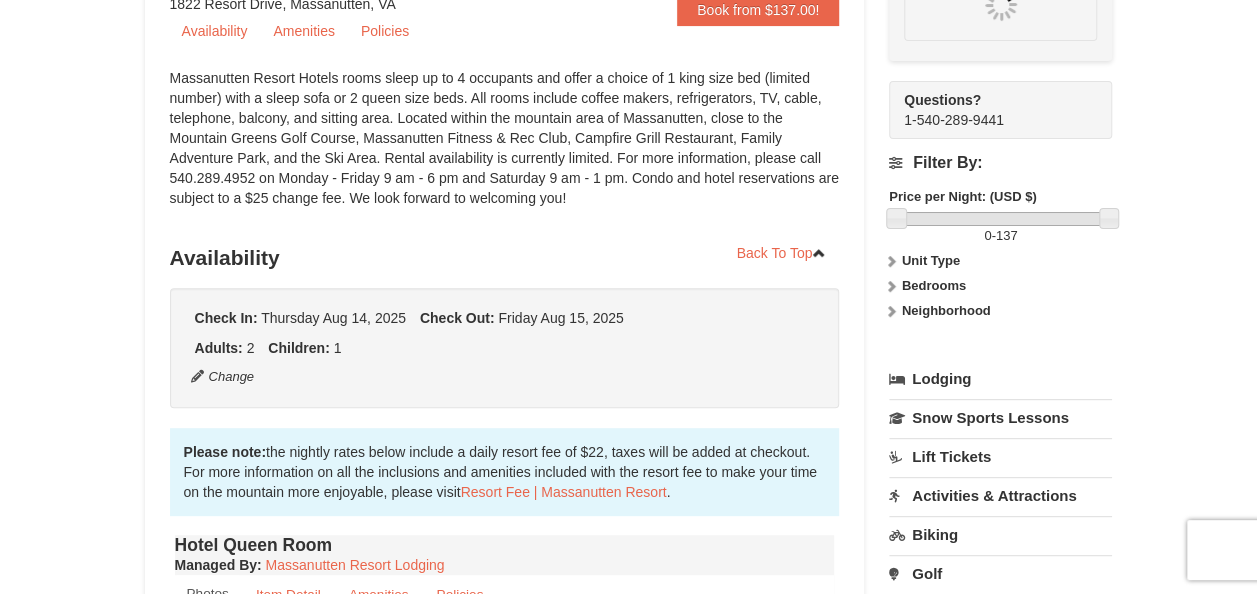 scroll, scrollTop: 195, scrollLeft: 0, axis: vertical 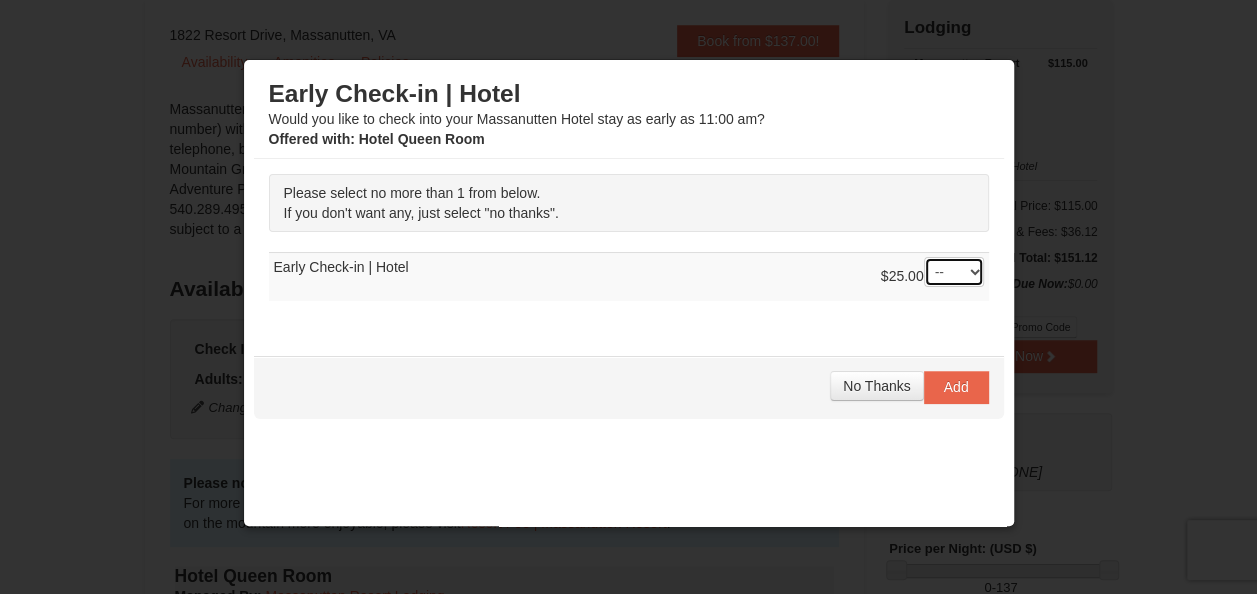 click on "--
01" at bounding box center [954, 272] 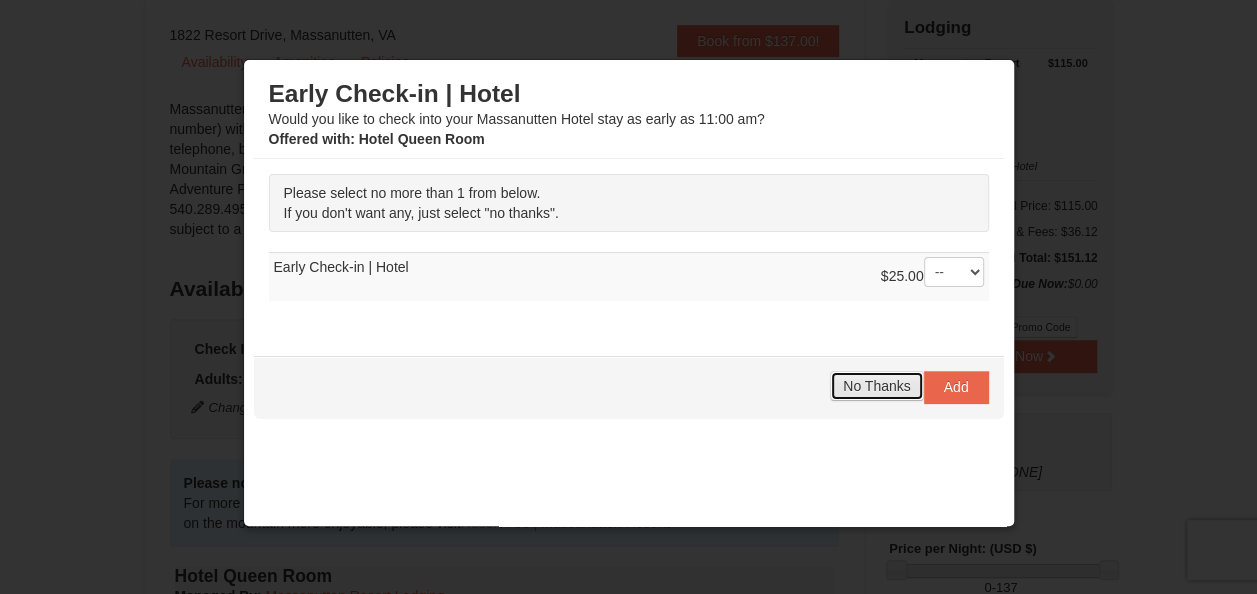 click on "No Thanks" at bounding box center [876, 386] 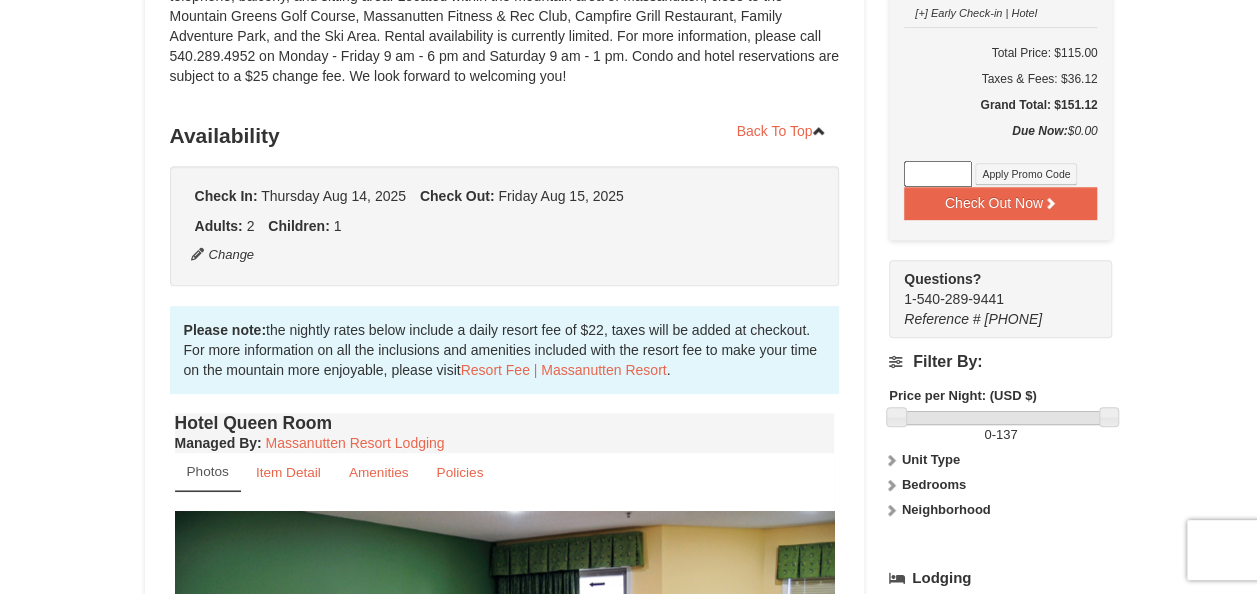 scroll, scrollTop: 334, scrollLeft: 0, axis: vertical 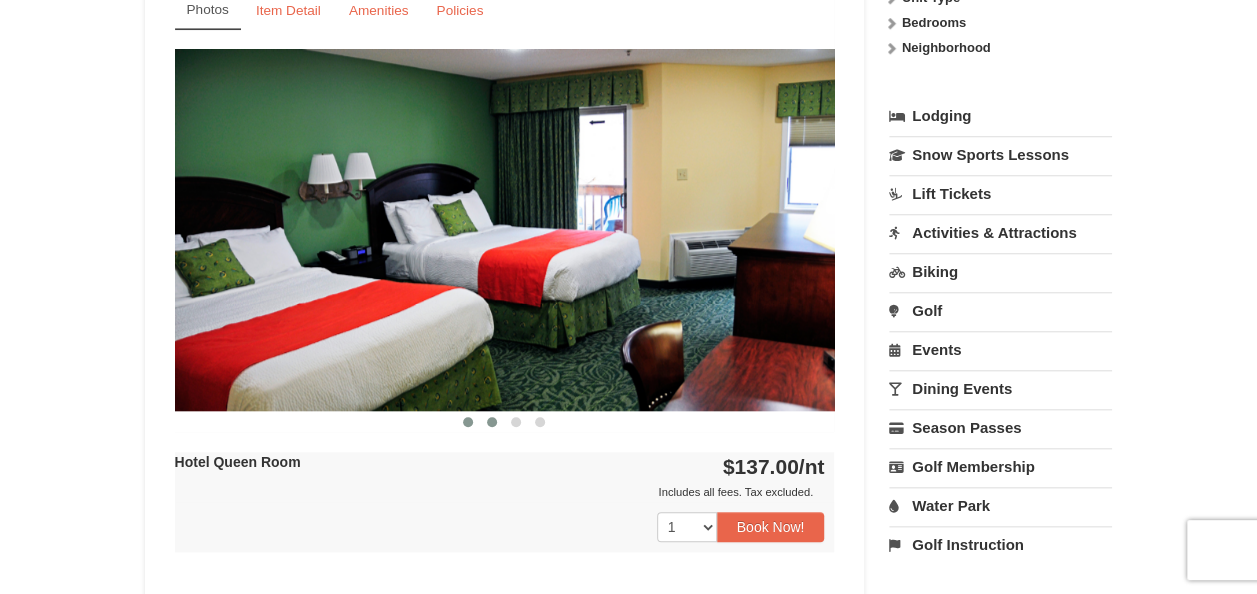 click at bounding box center [492, 422] 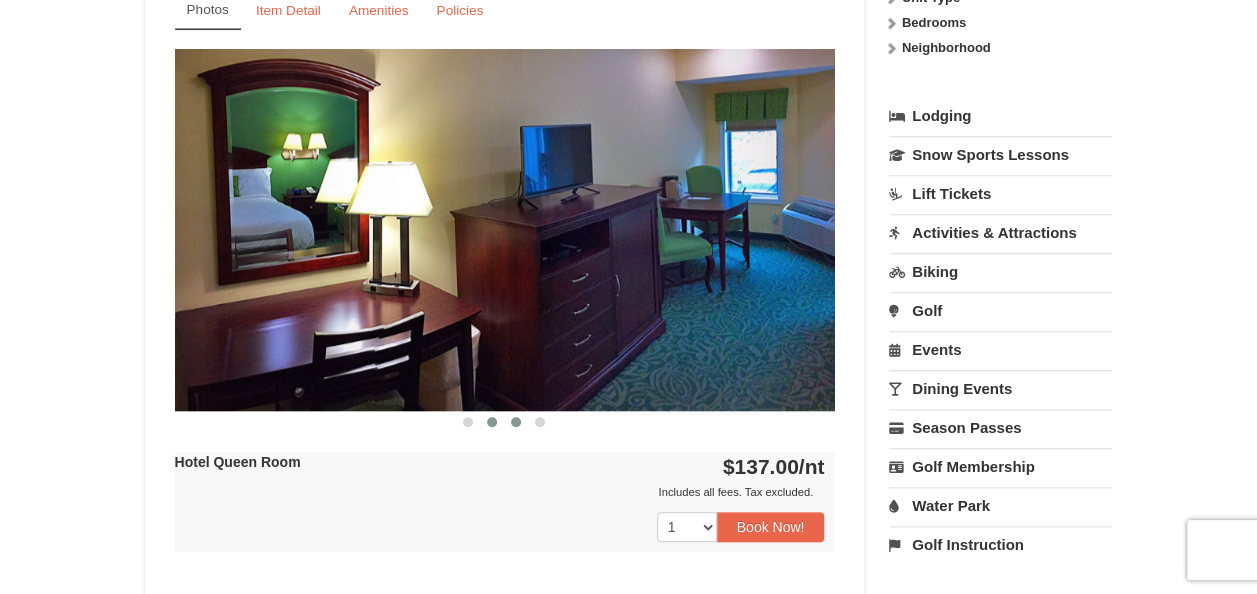 click at bounding box center (516, 422) 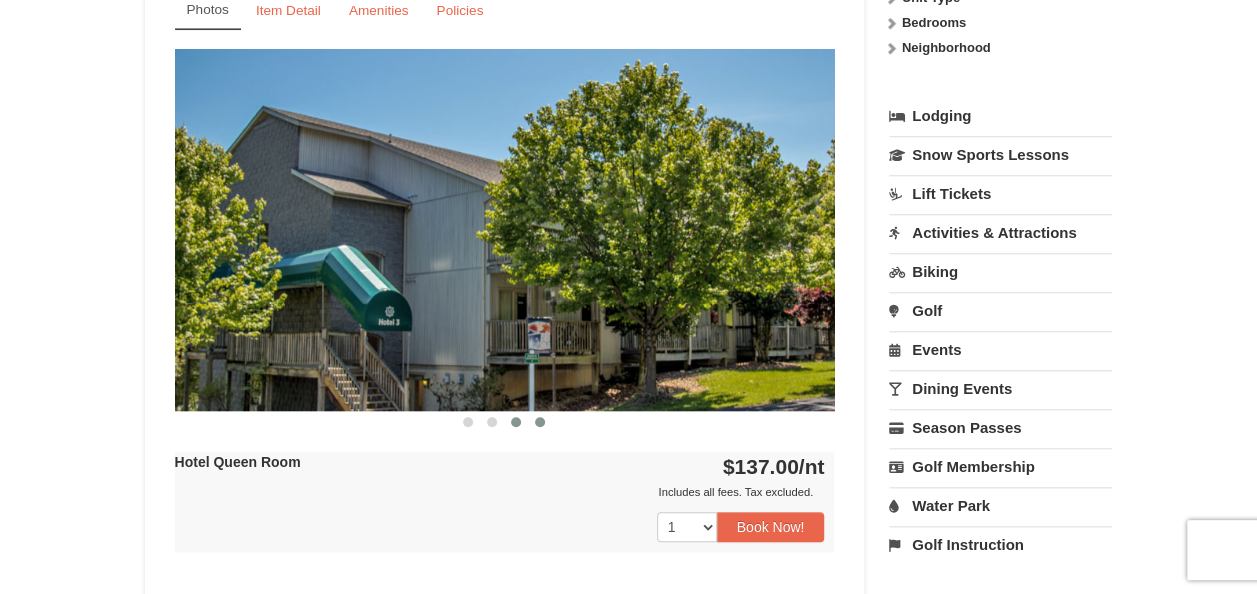 click at bounding box center [540, 422] 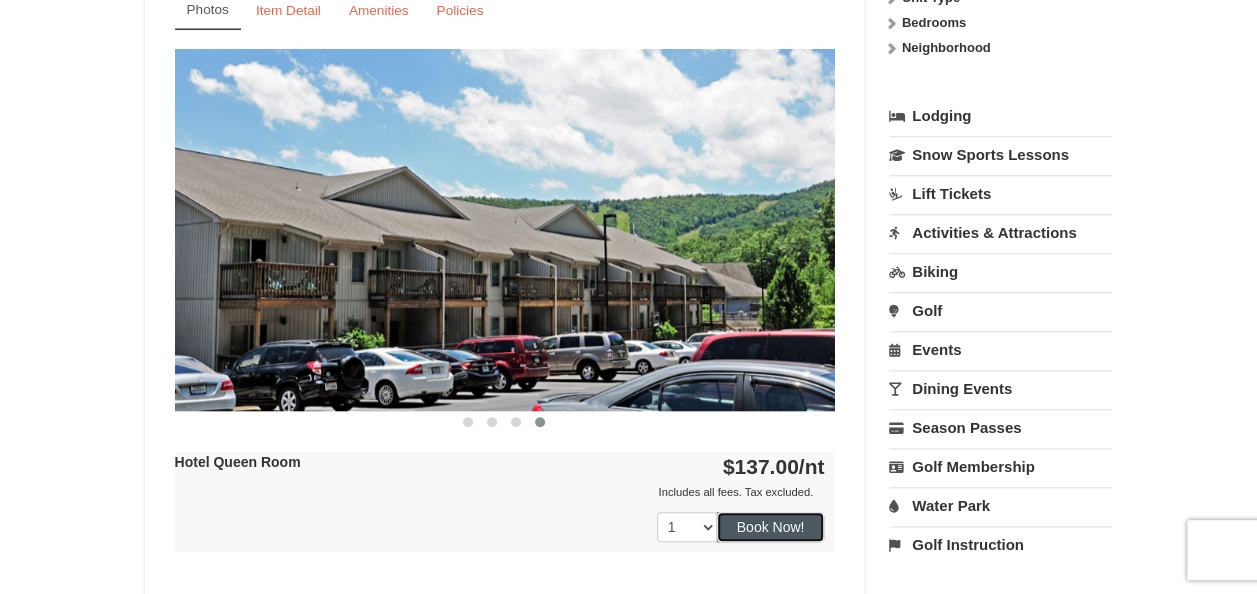 click on "Book Now!" at bounding box center (771, 527) 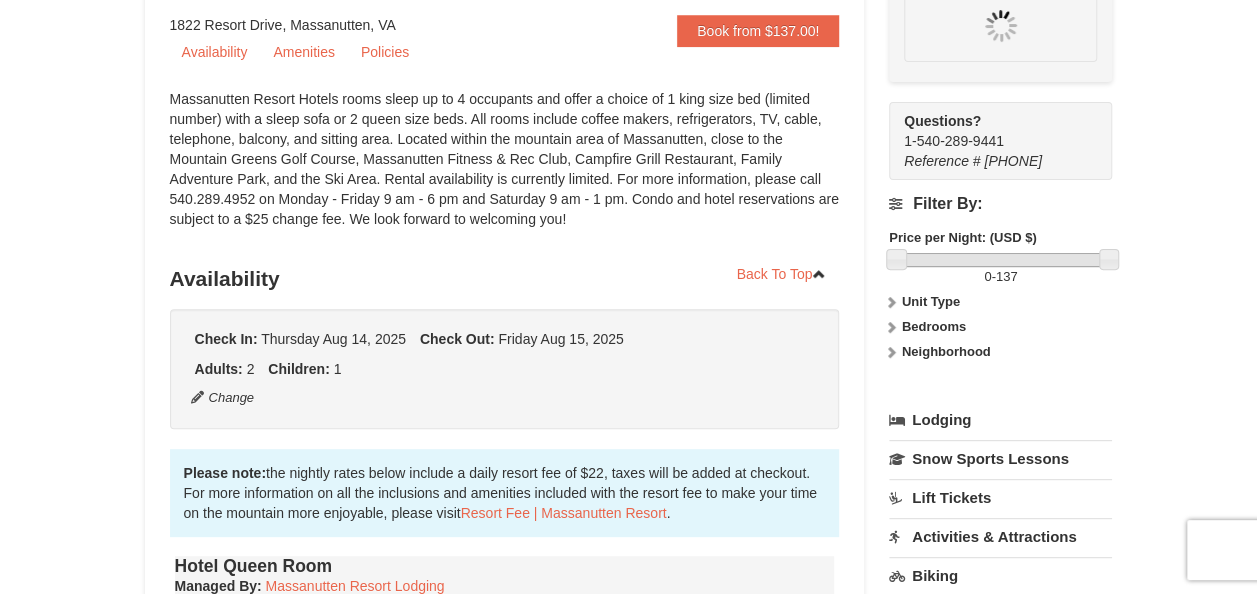 scroll, scrollTop: 195, scrollLeft: 0, axis: vertical 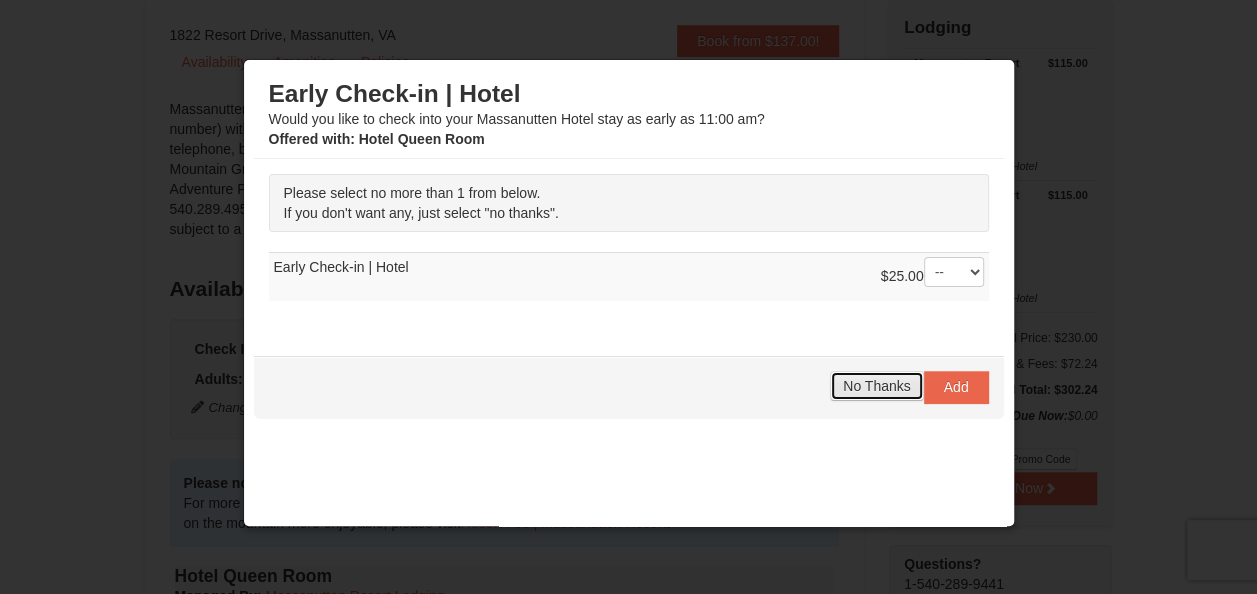 click on "No Thanks" at bounding box center [876, 386] 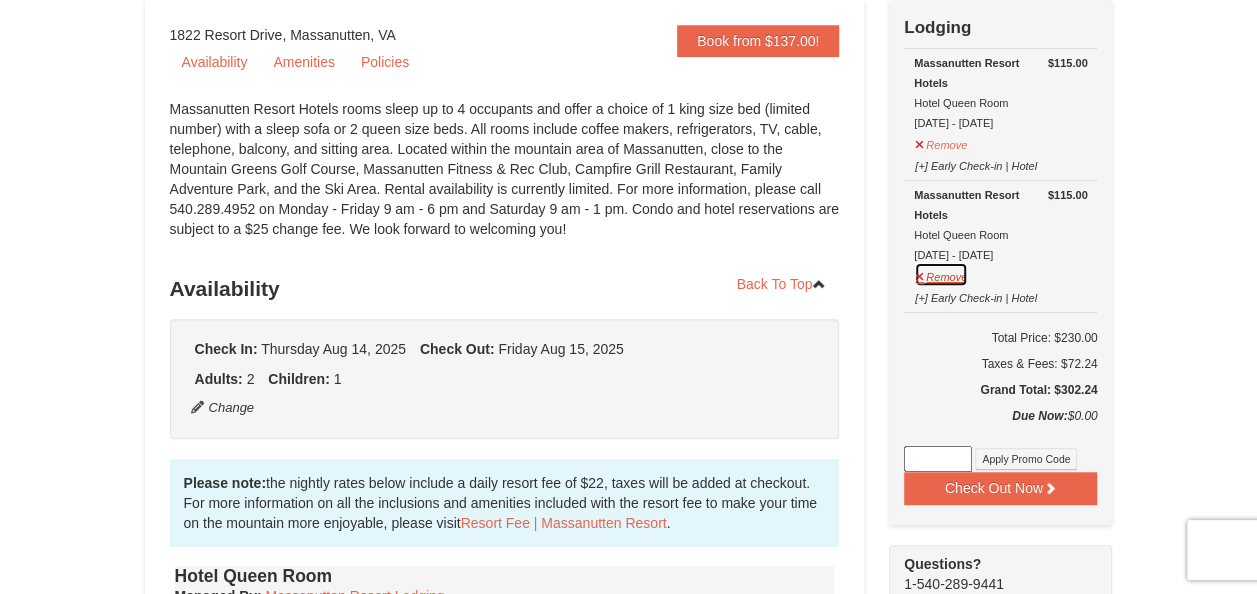 click on "Remove" at bounding box center [941, 274] 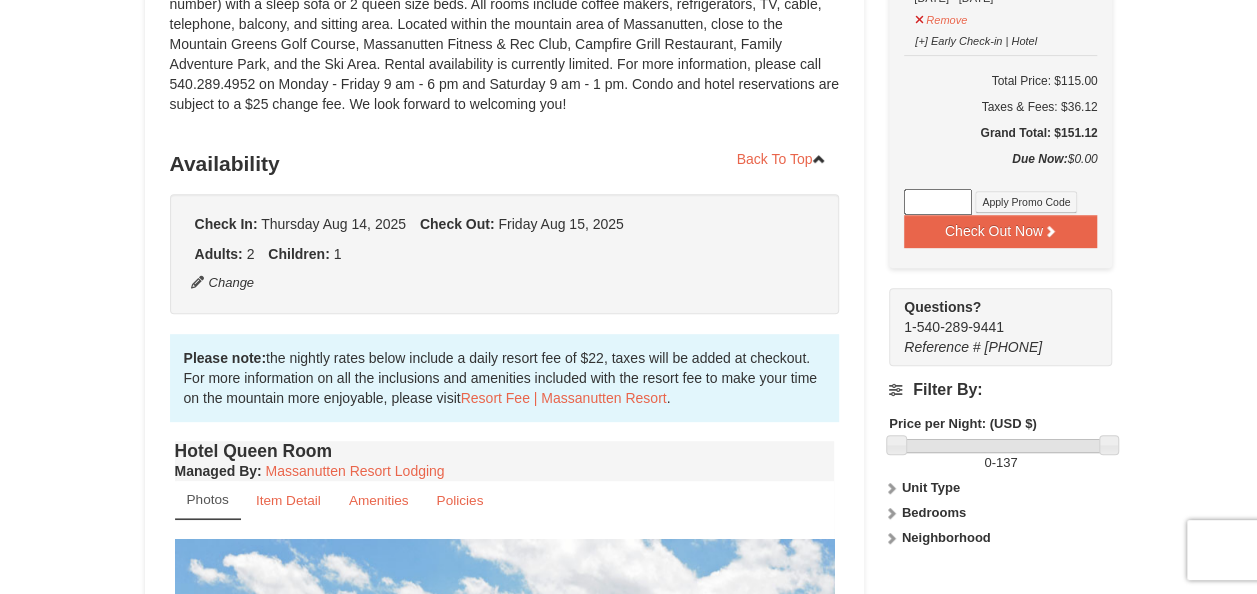 scroll, scrollTop: 306, scrollLeft: 0, axis: vertical 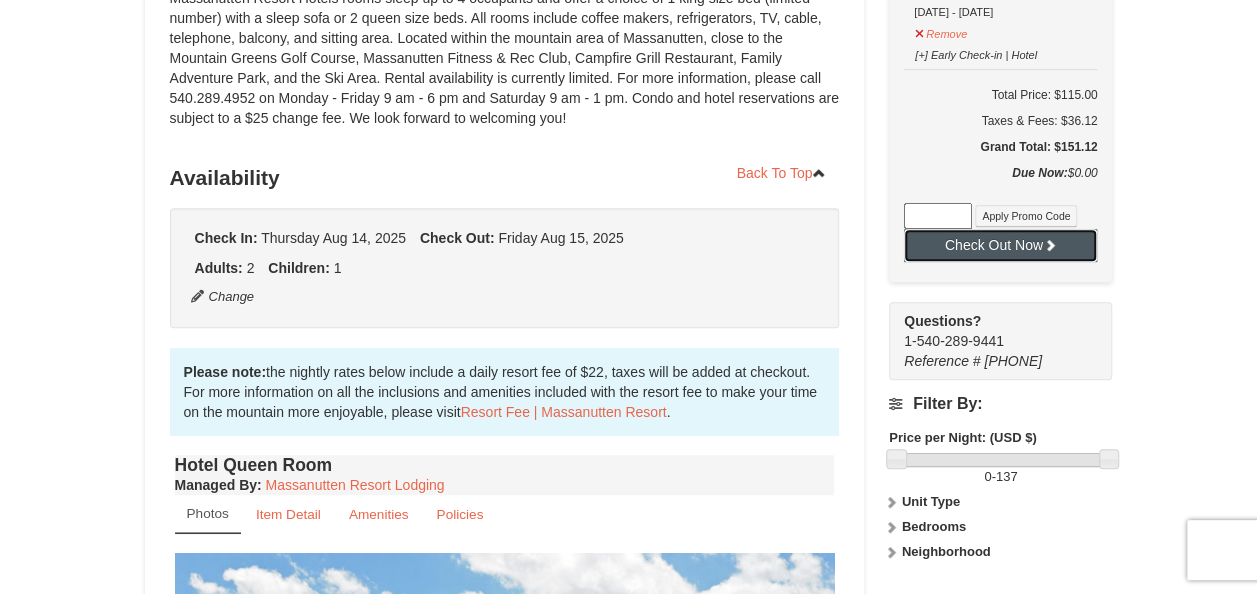 click on "Check Out Now" at bounding box center [1000, 245] 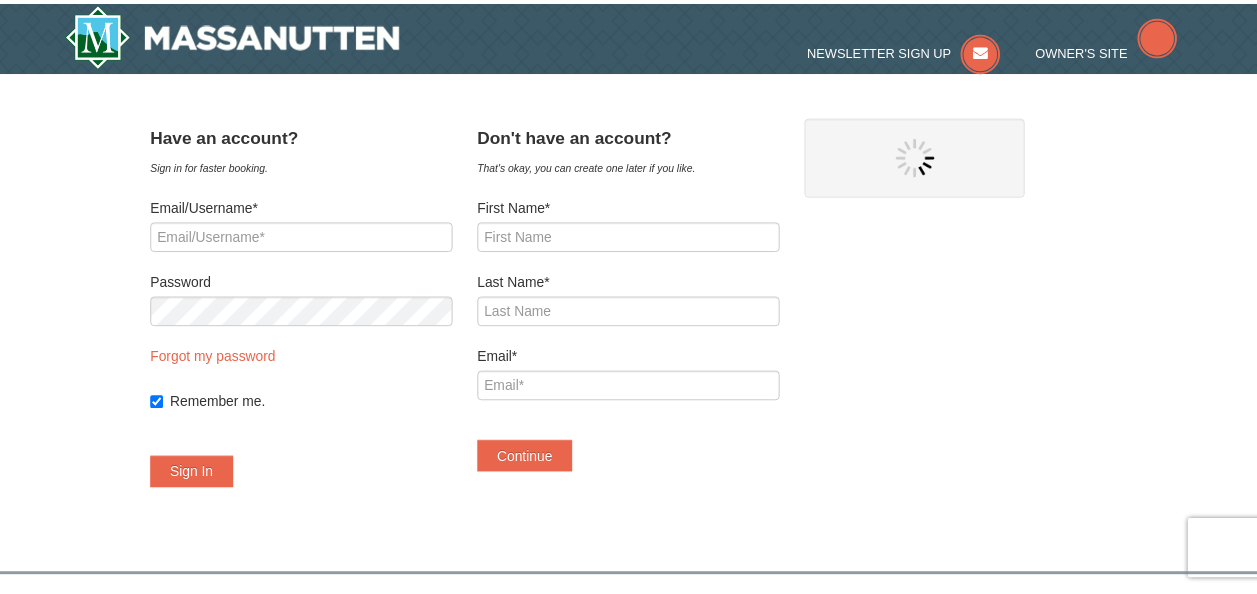 scroll, scrollTop: 0, scrollLeft: 0, axis: both 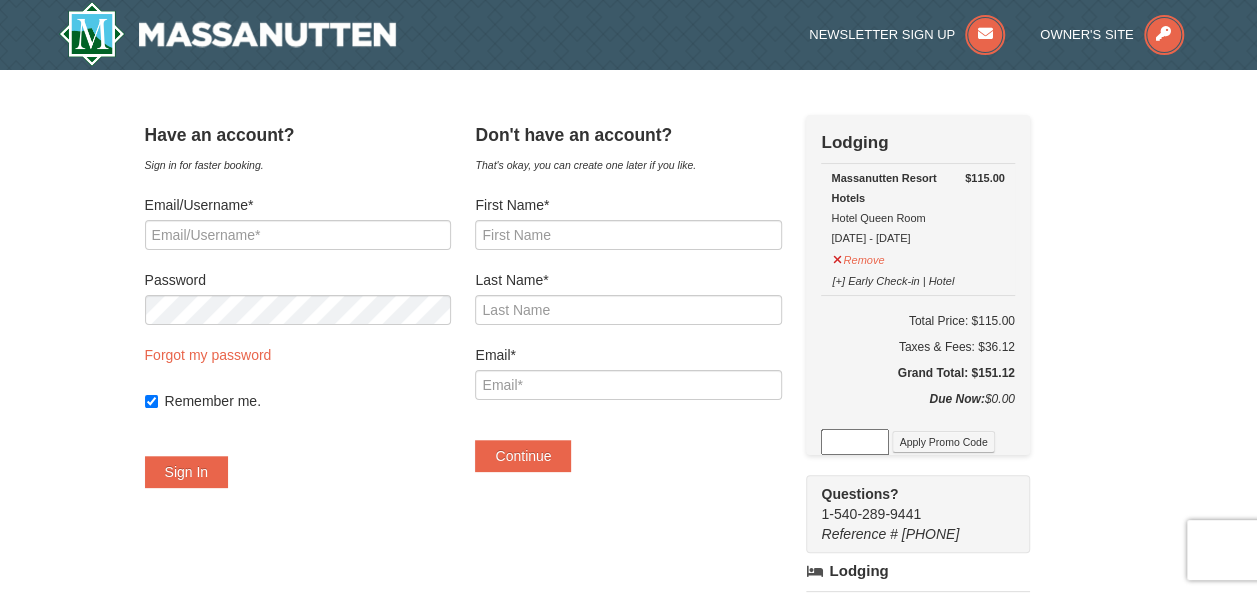 select on "8" 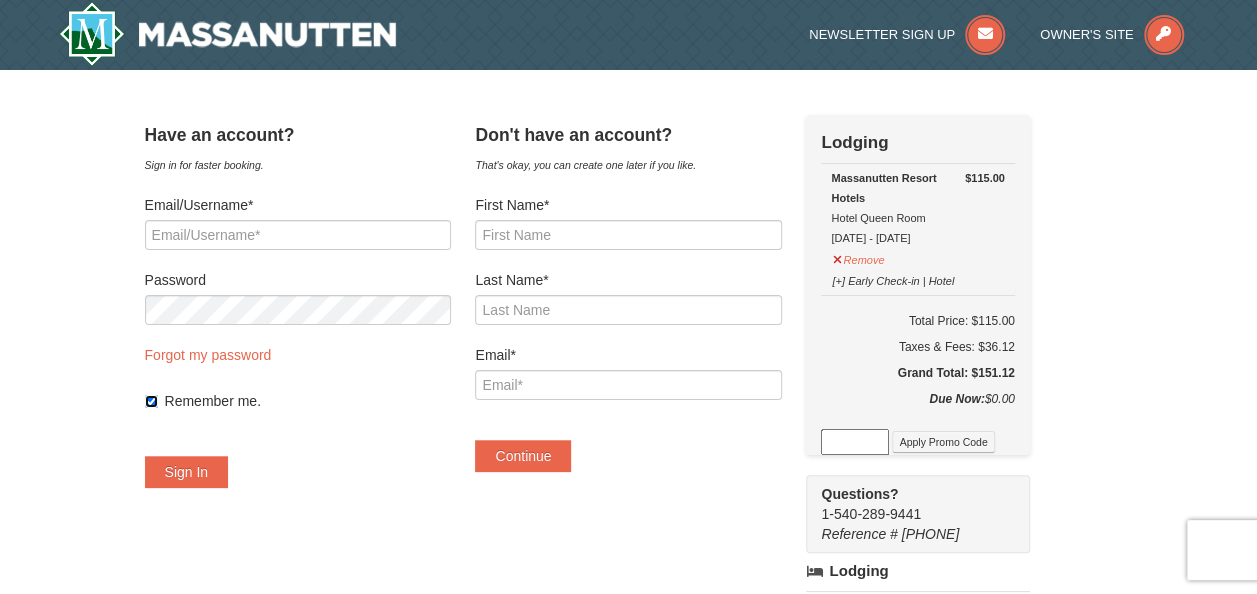 click on "Remember me." at bounding box center [151, 401] 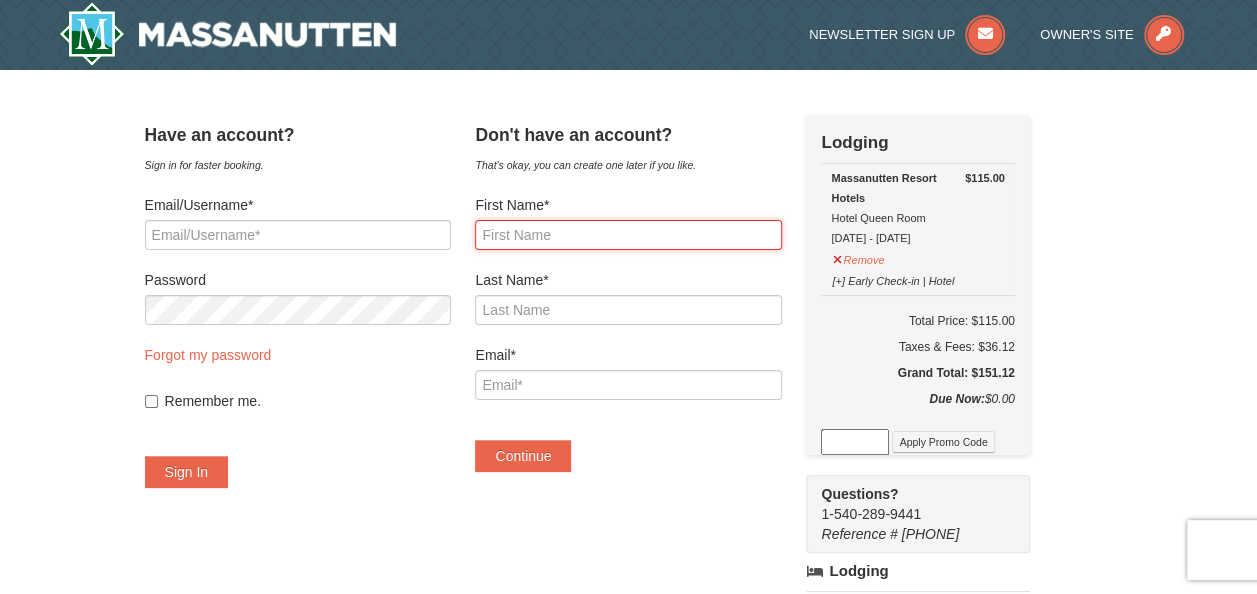 click on "First Name*" at bounding box center (628, 235) 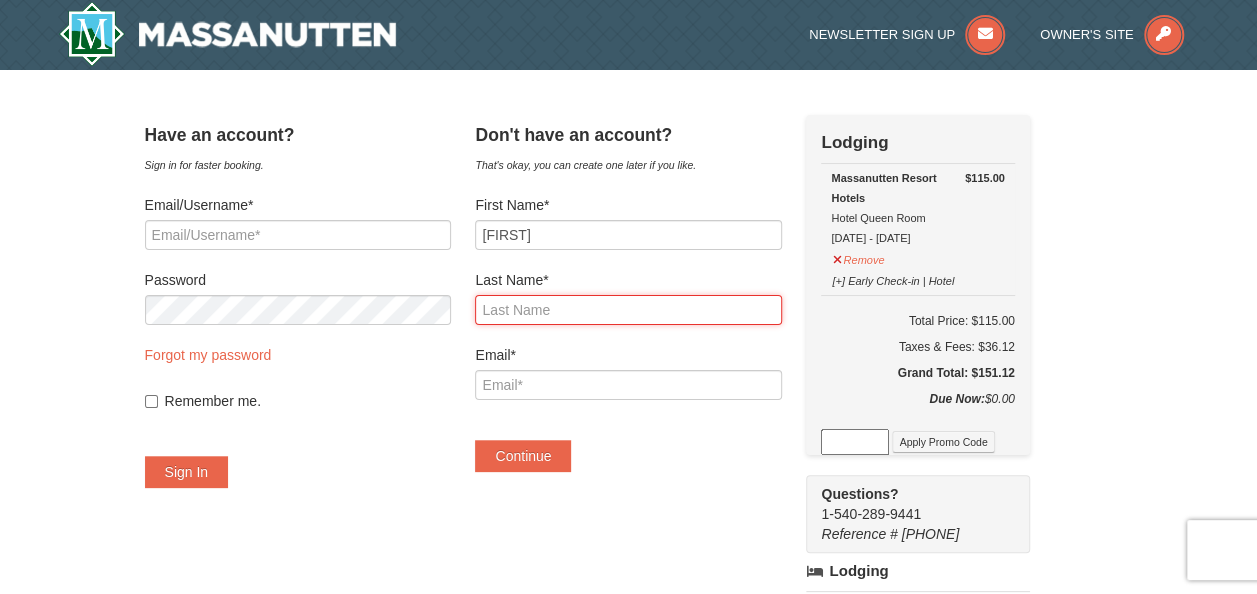type on "Augeri" 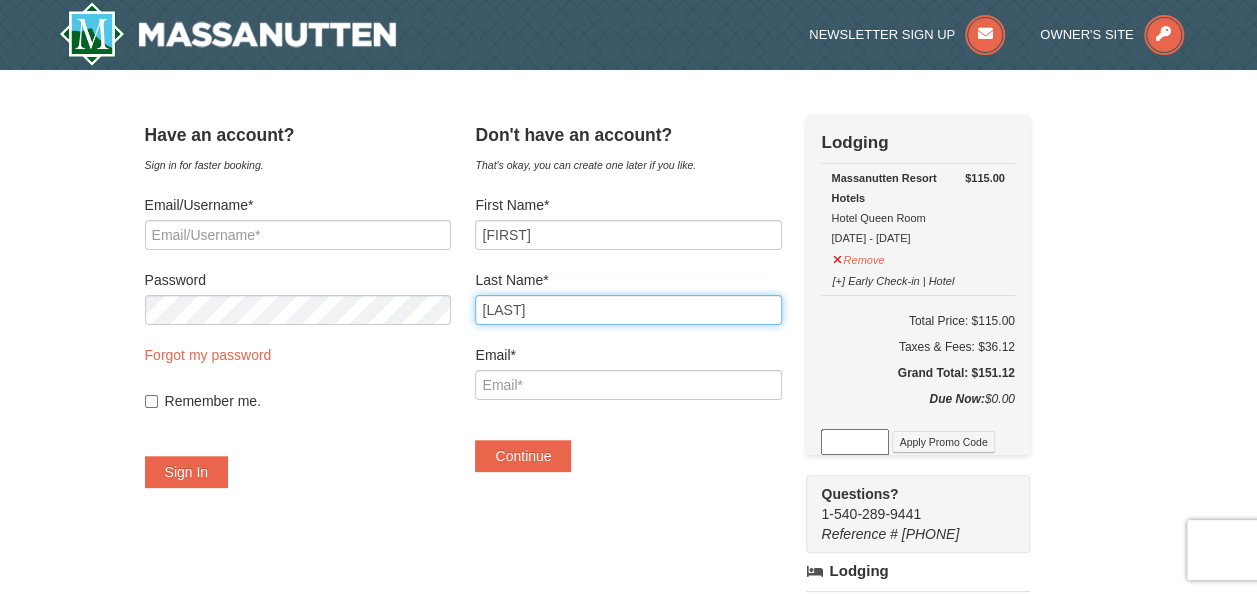 type on "kittfam522@yahoo.com" 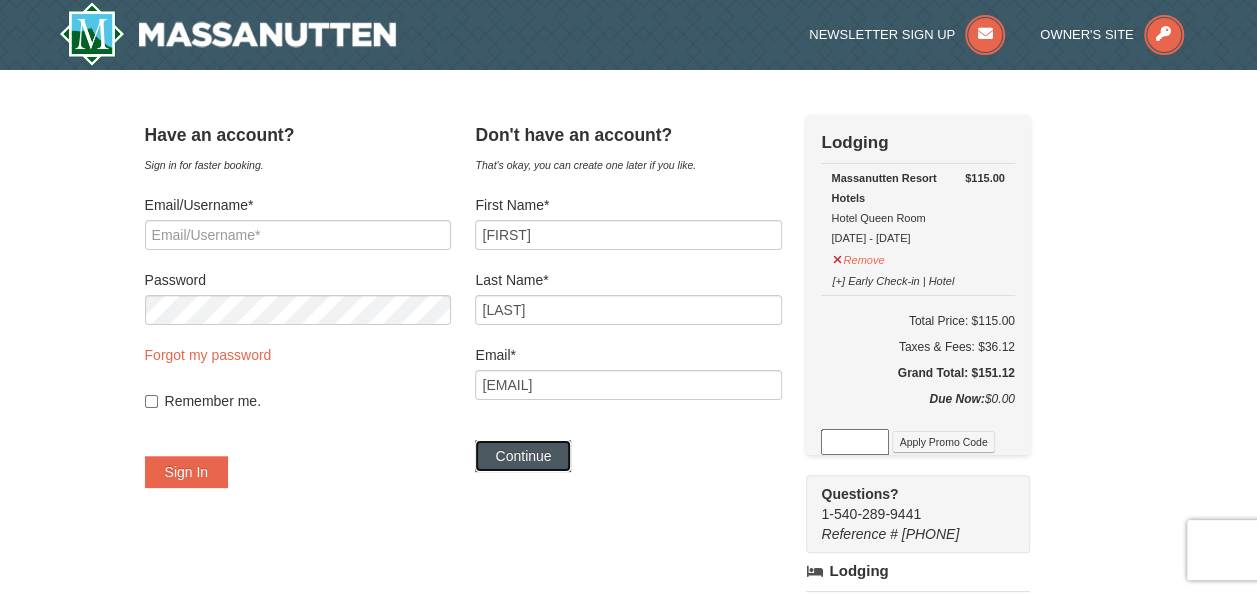 click on "Continue" at bounding box center (523, 456) 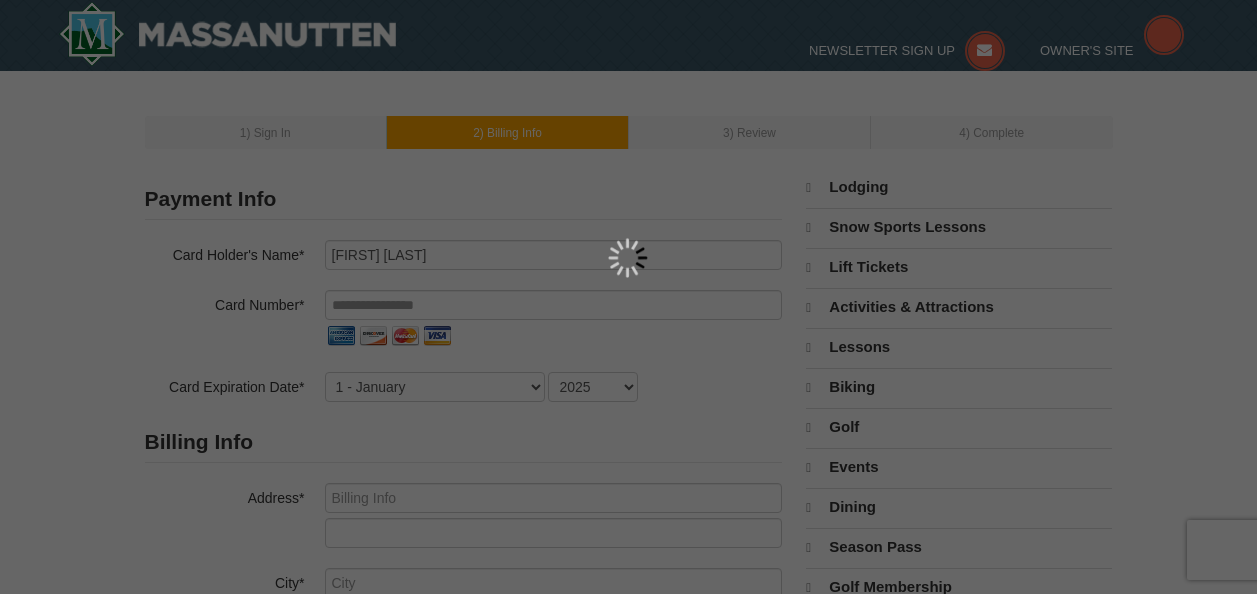 scroll, scrollTop: 0, scrollLeft: 0, axis: both 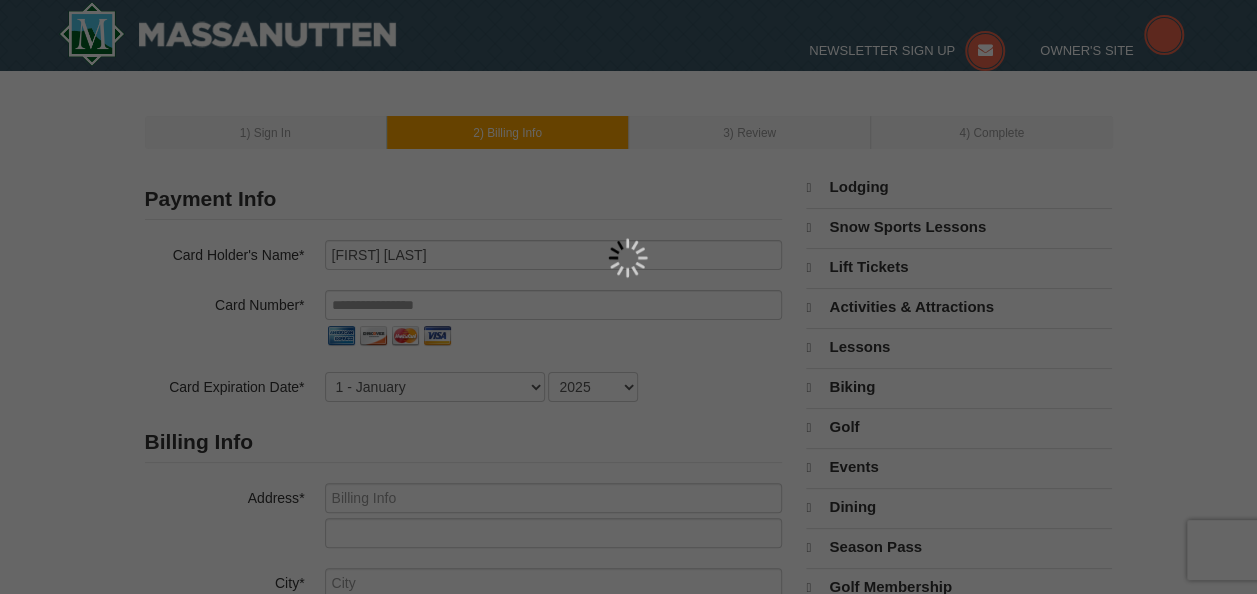 select on "8" 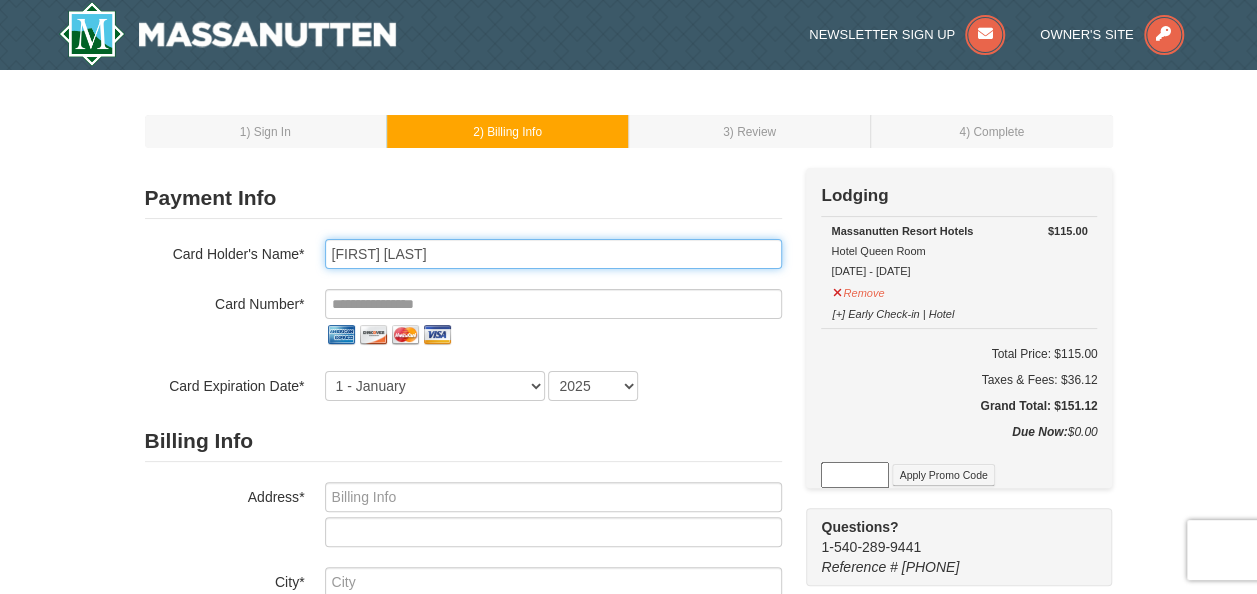 click on "Sarah Augeri" at bounding box center [553, 254] 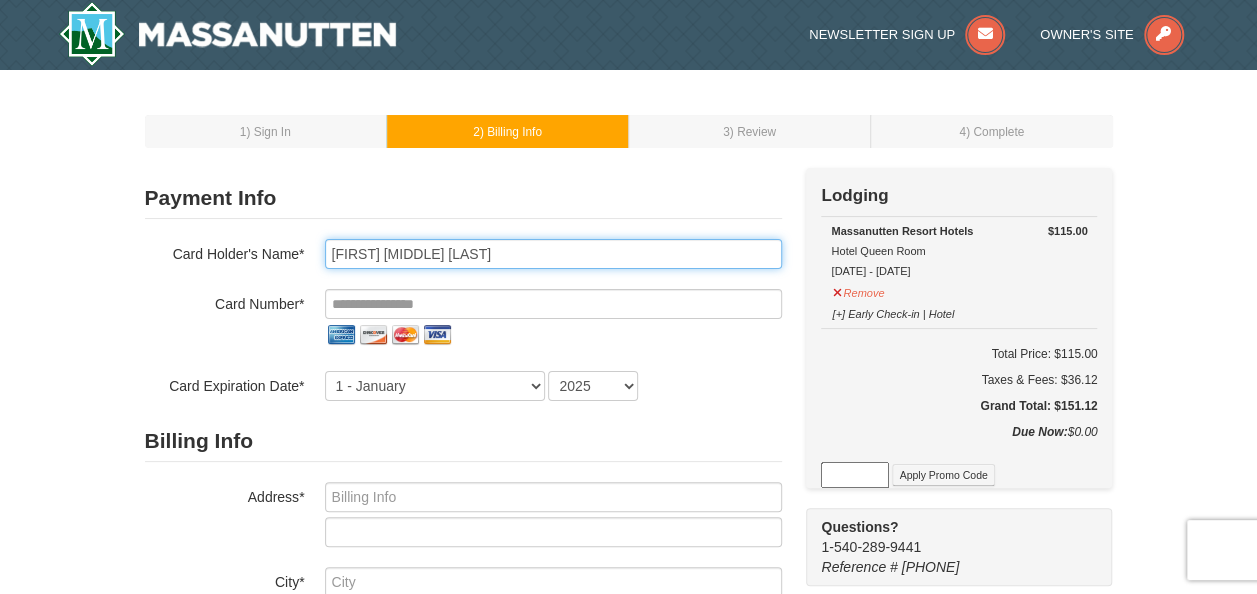 type on "Lynette M.  Augeri" 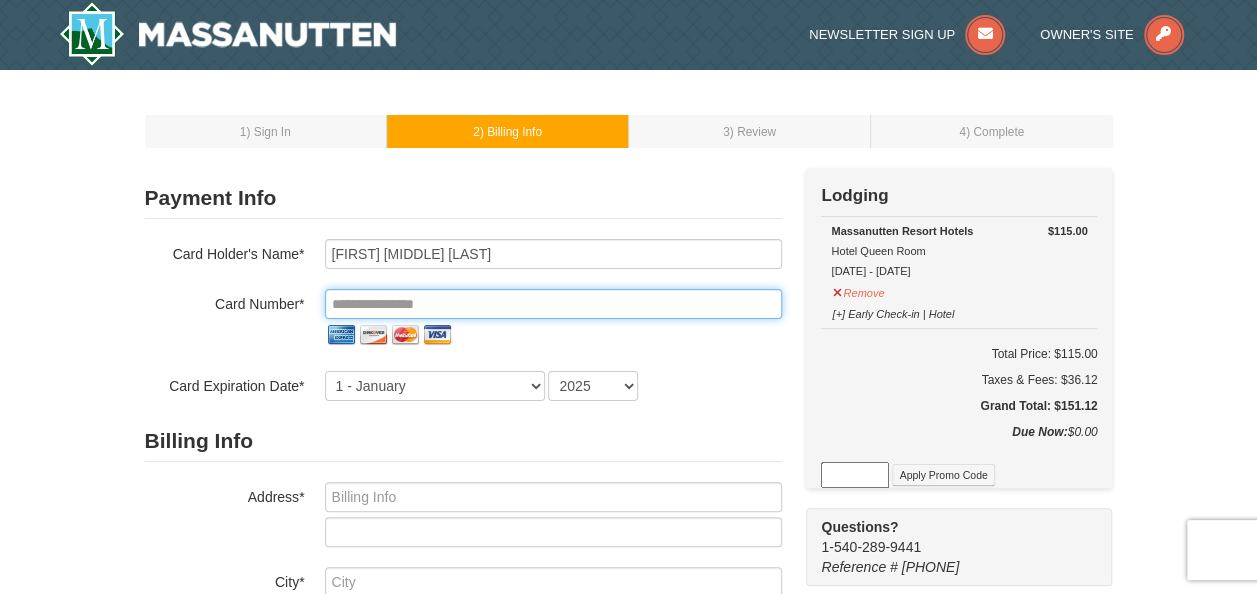 click at bounding box center (553, 304) 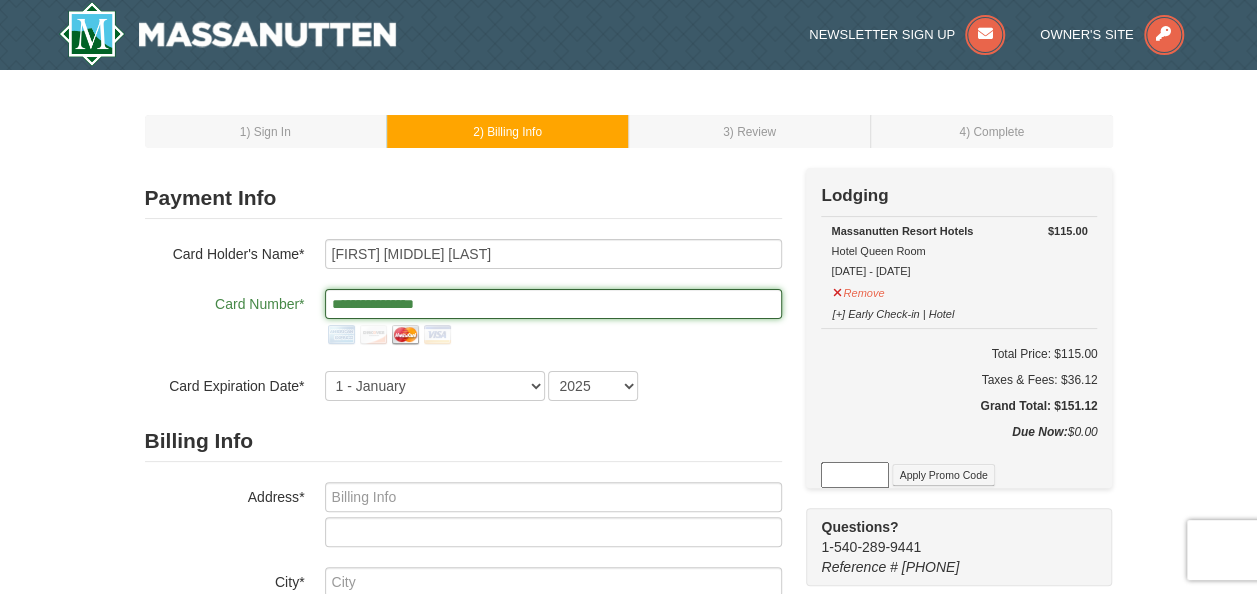 type on "**********" 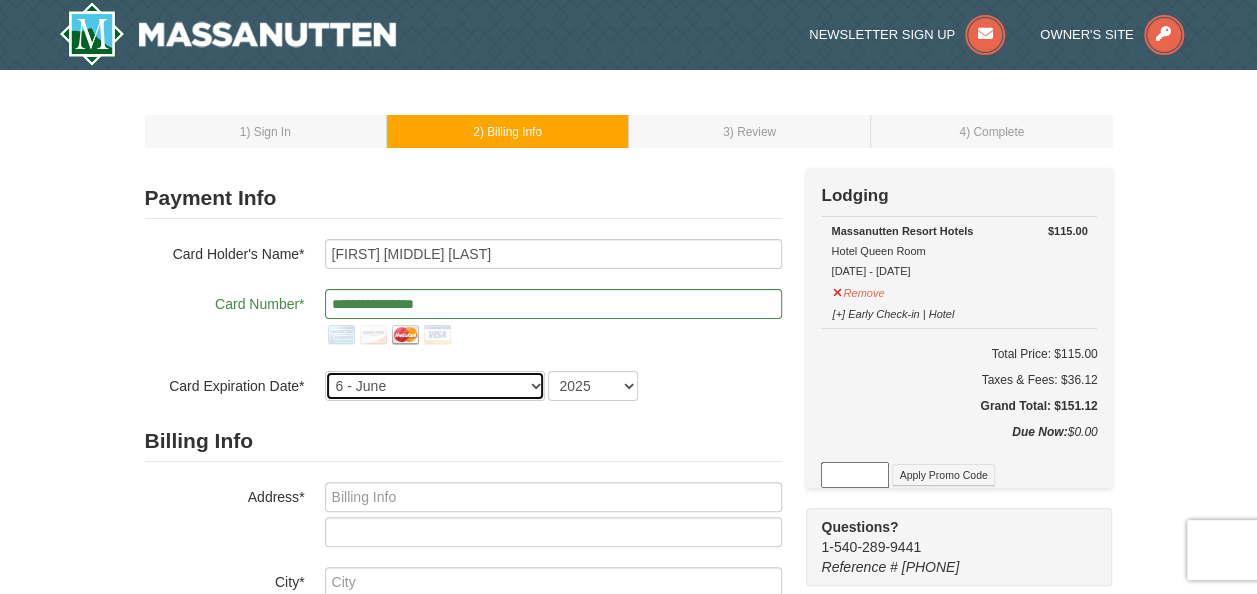 select on "7" 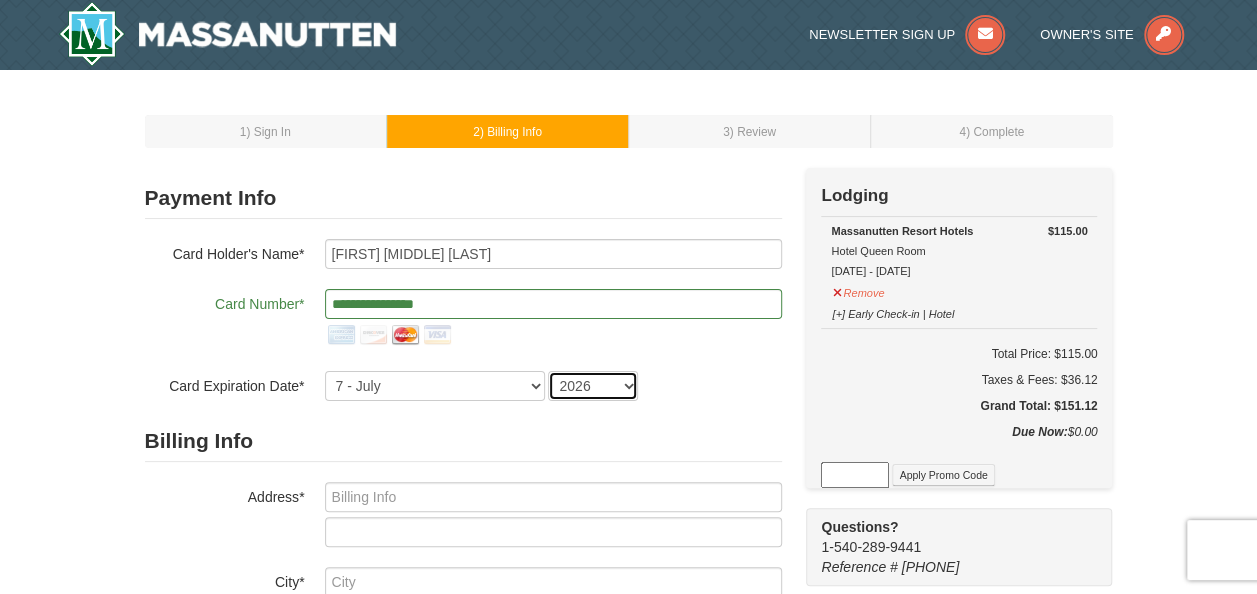 select on "2027" 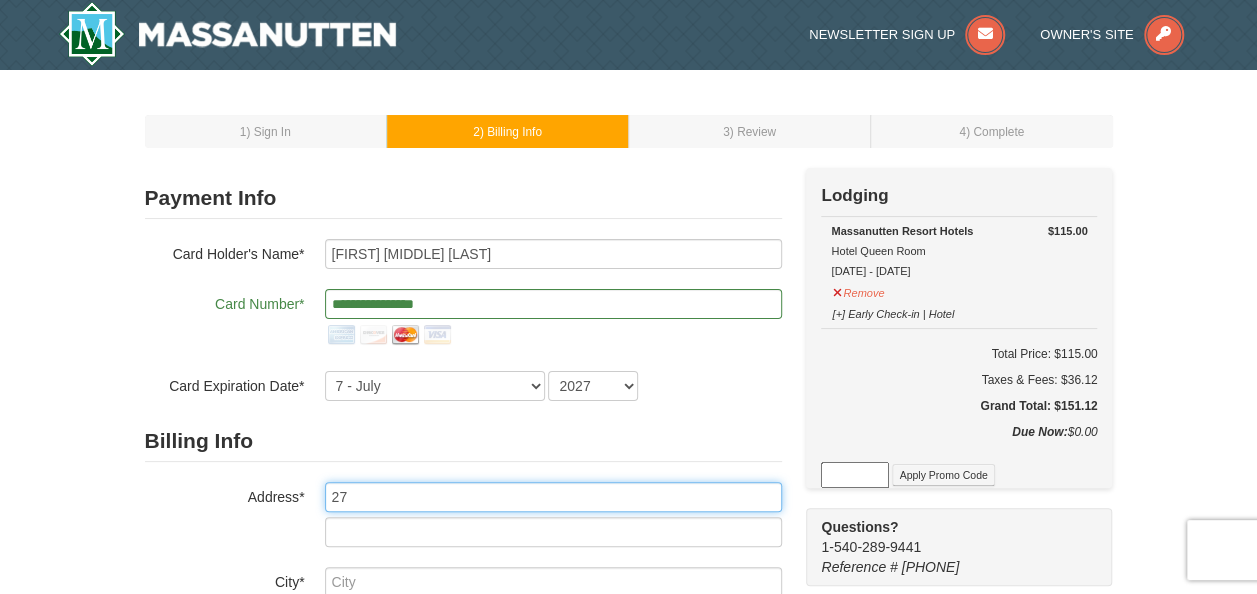 type on "27 Rohr Rd" 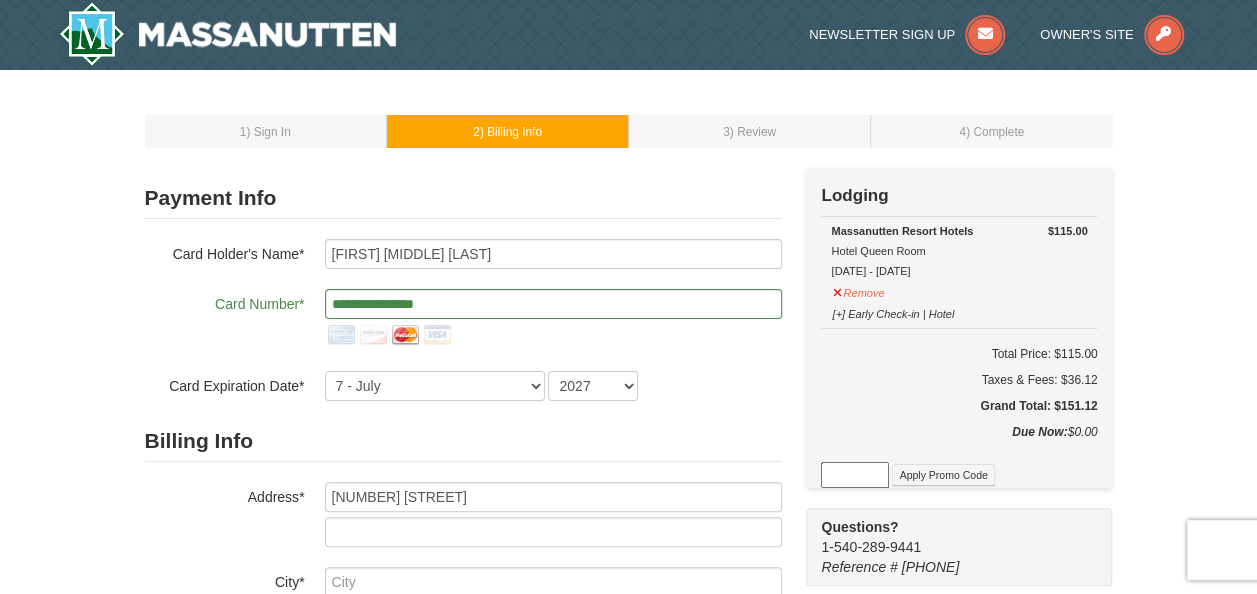 type on "Limerick" 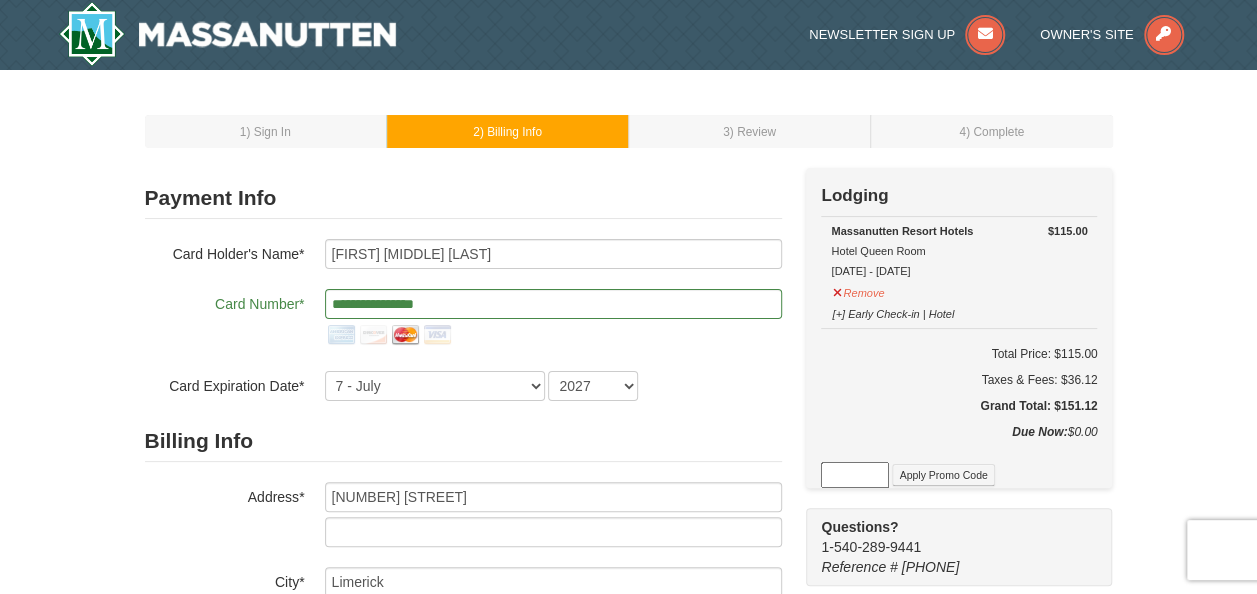select on "ME" 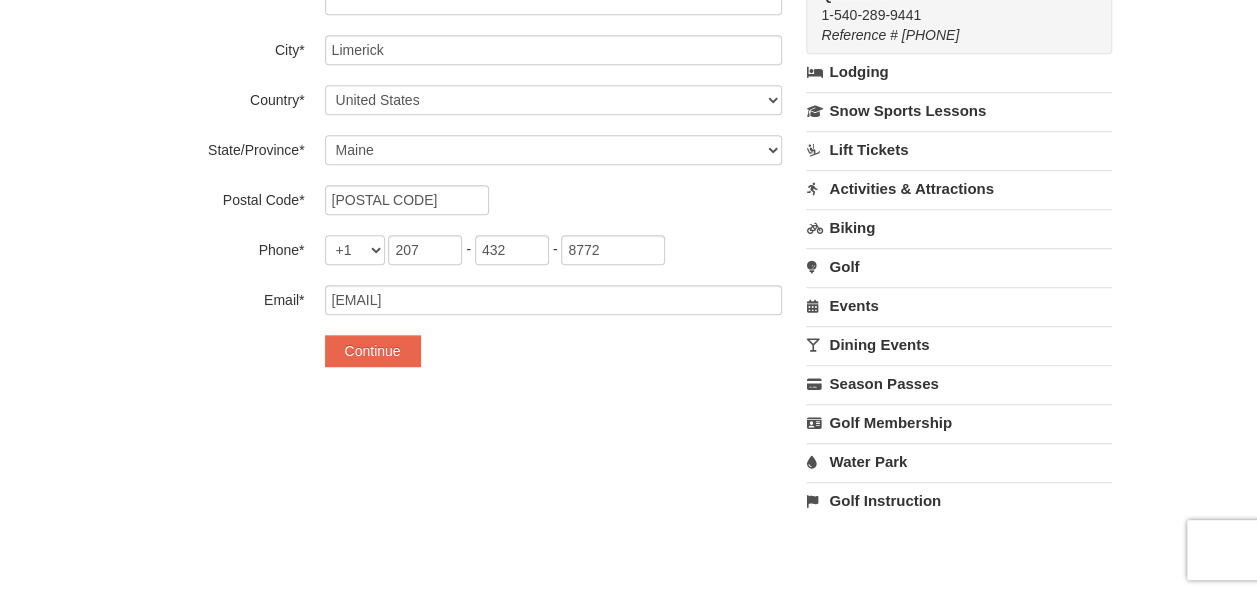 scroll, scrollTop: 534, scrollLeft: 0, axis: vertical 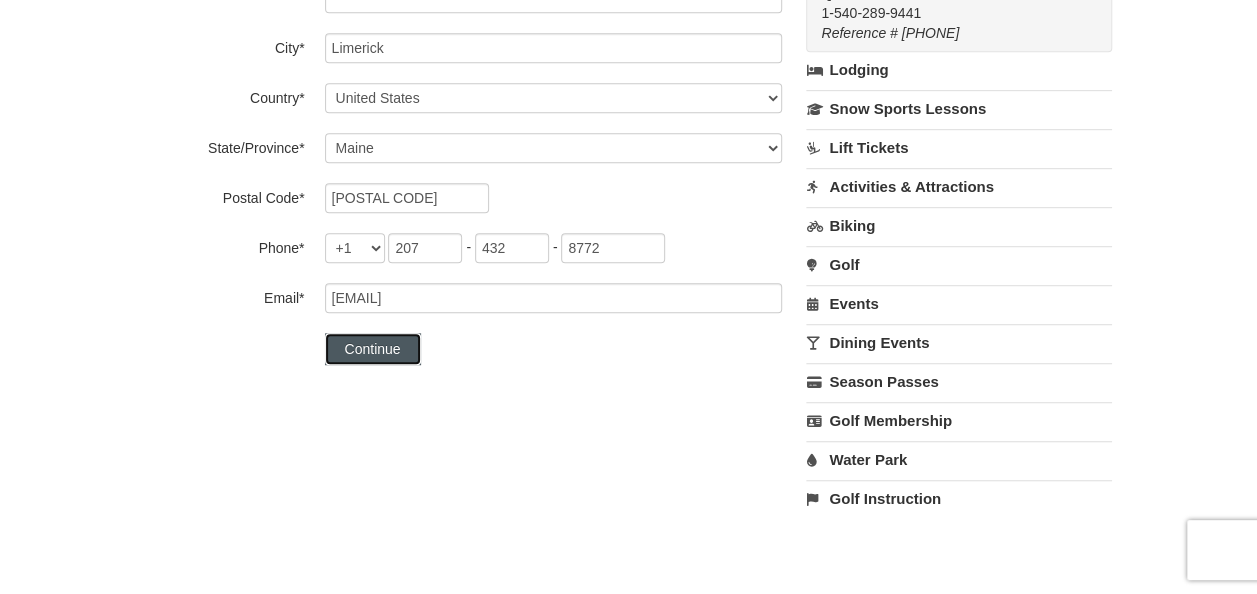 click on "Continue" at bounding box center [373, 349] 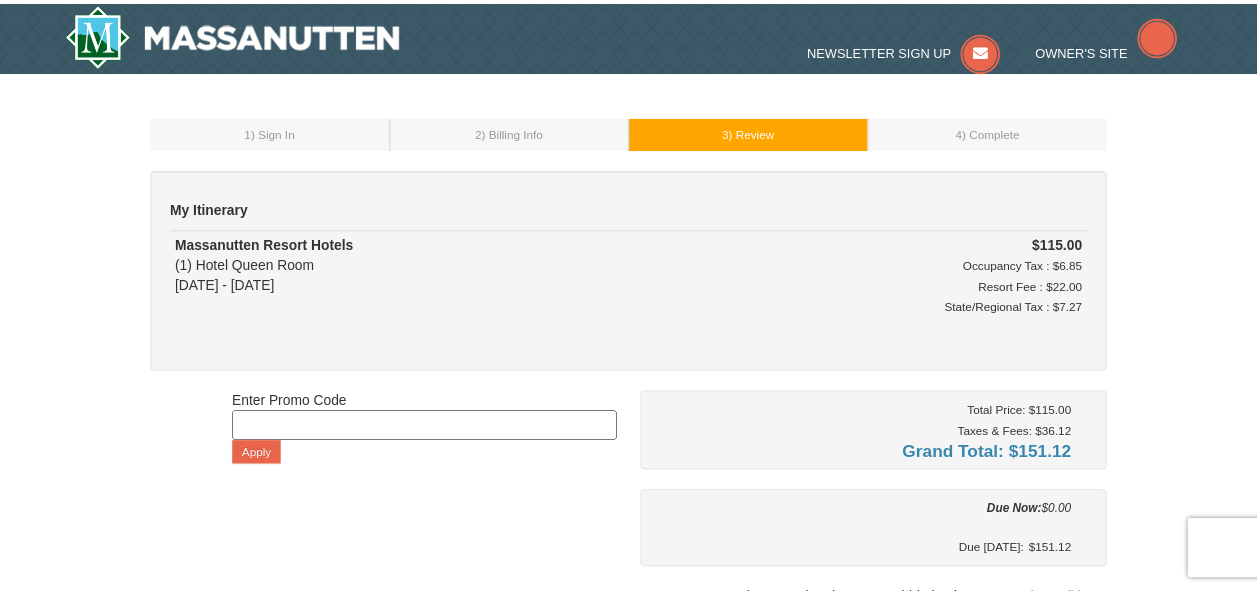 scroll, scrollTop: 0, scrollLeft: 0, axis: both 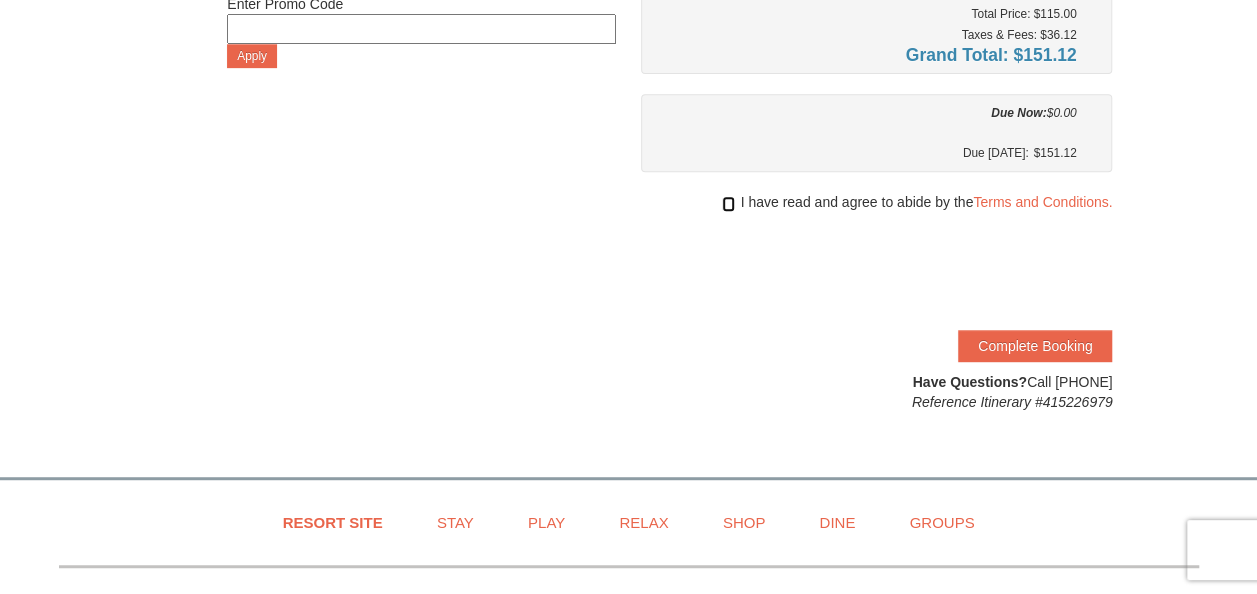 click at bounding box center [728, 204] 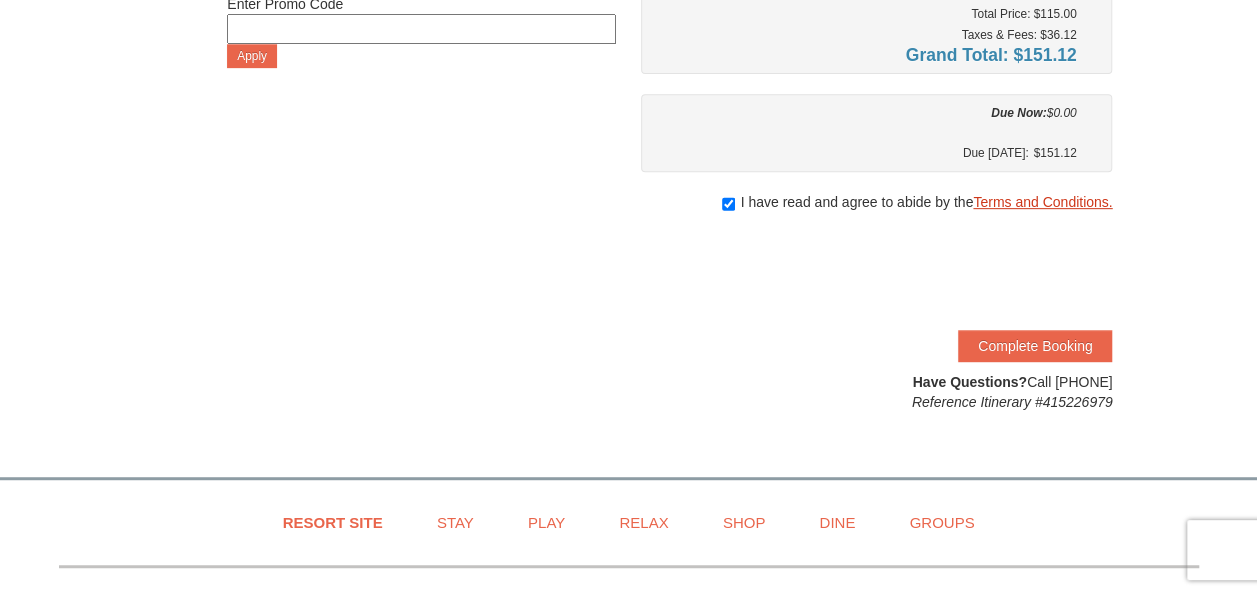 click on "Terms and Conditions." at bounding box center (1042, 202) 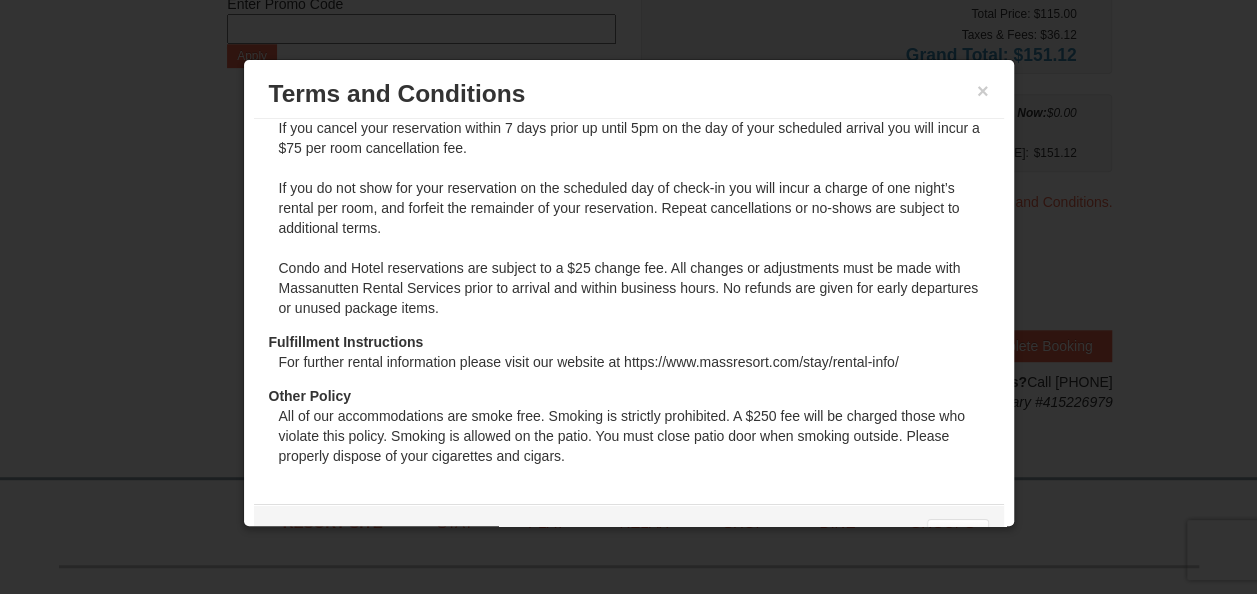 scroll, scrollTop: 0, scrollLeft: 0, axis: both 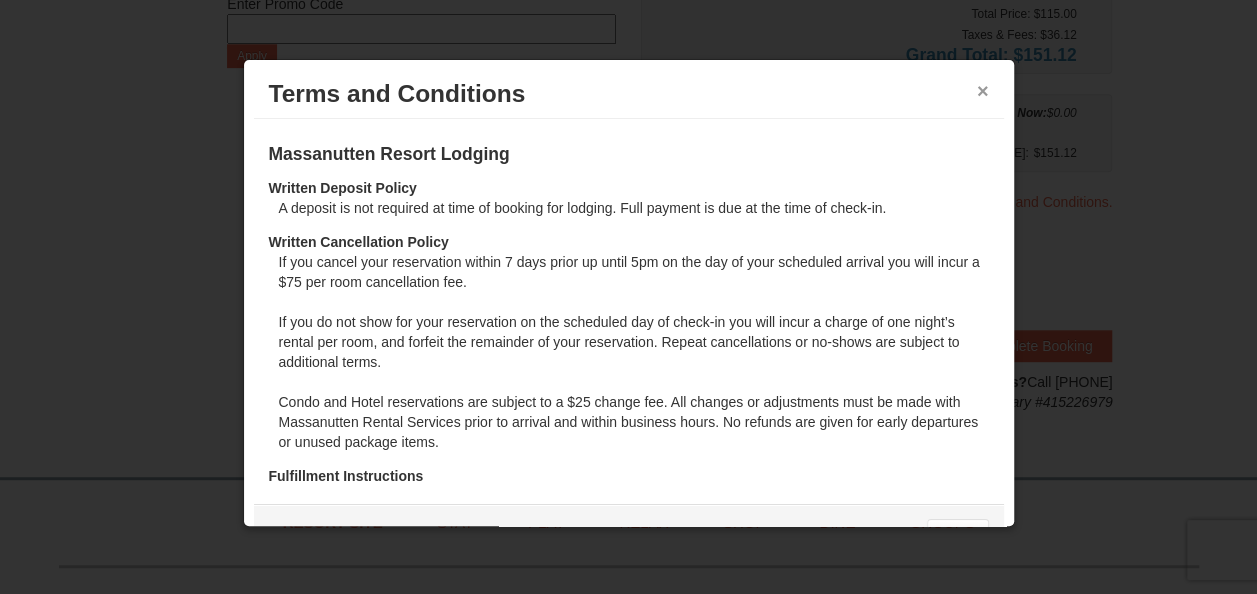 click on "×" at bounding box center [983, 91] 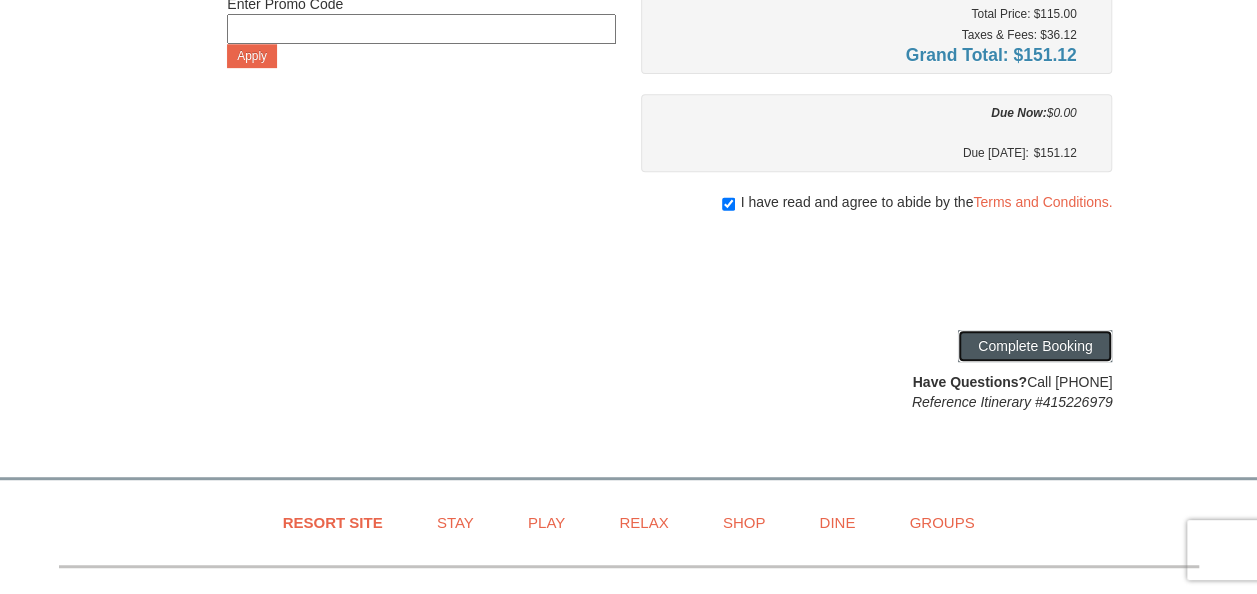 click on "Complete Booking" at bounding box center [1035, 346] 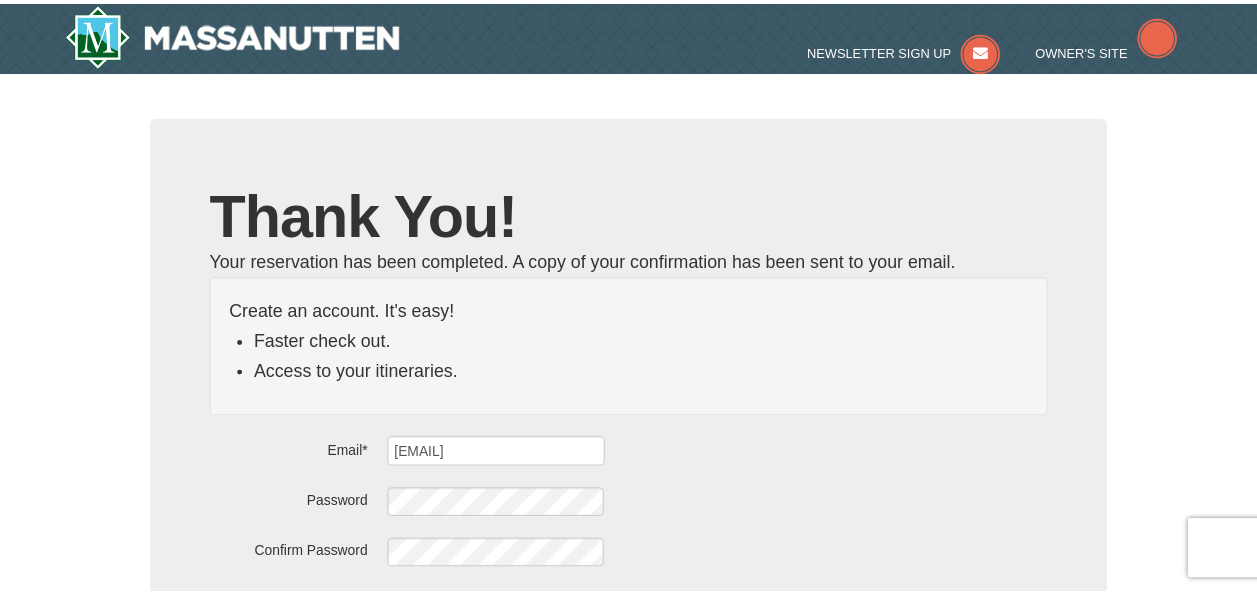 scroll, scrollTop: 0, scrollLeft: 0, axis: both 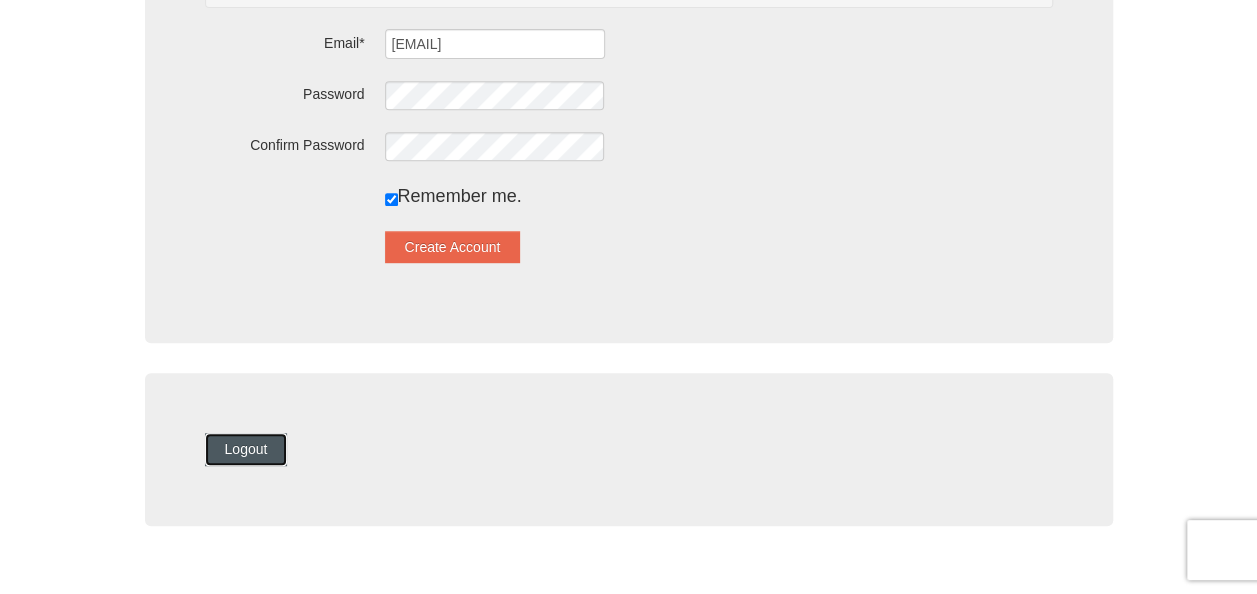 click on "Logout" at bounding box center [246, 449] 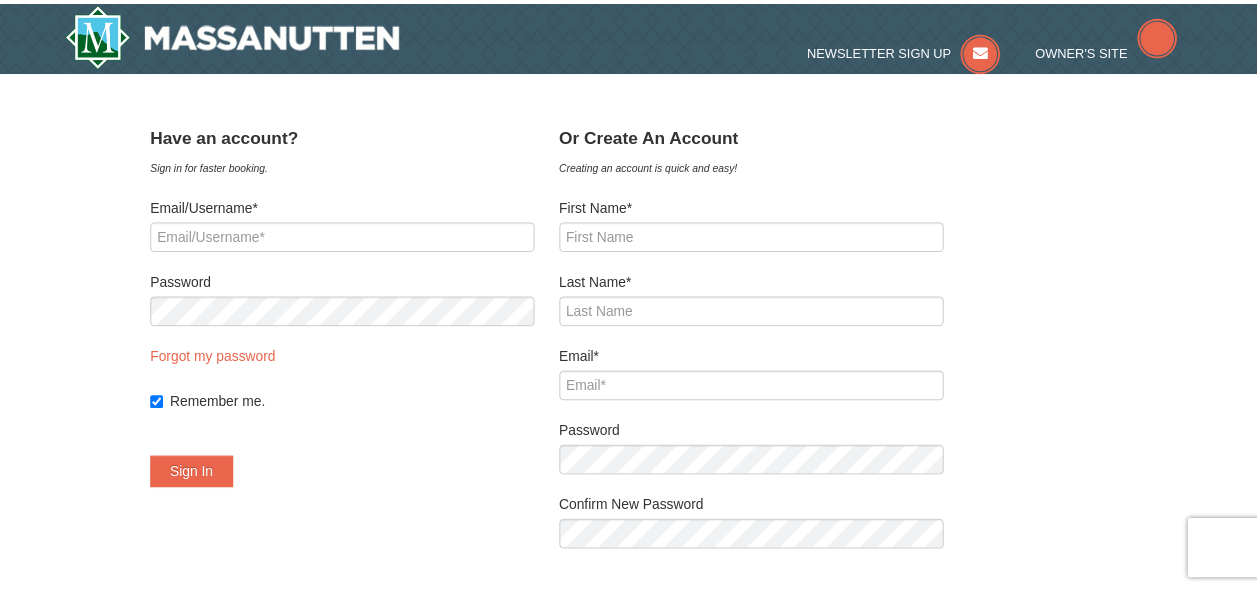 scroll, scrollTop: 0, scrollLeft: 0, axis: both 